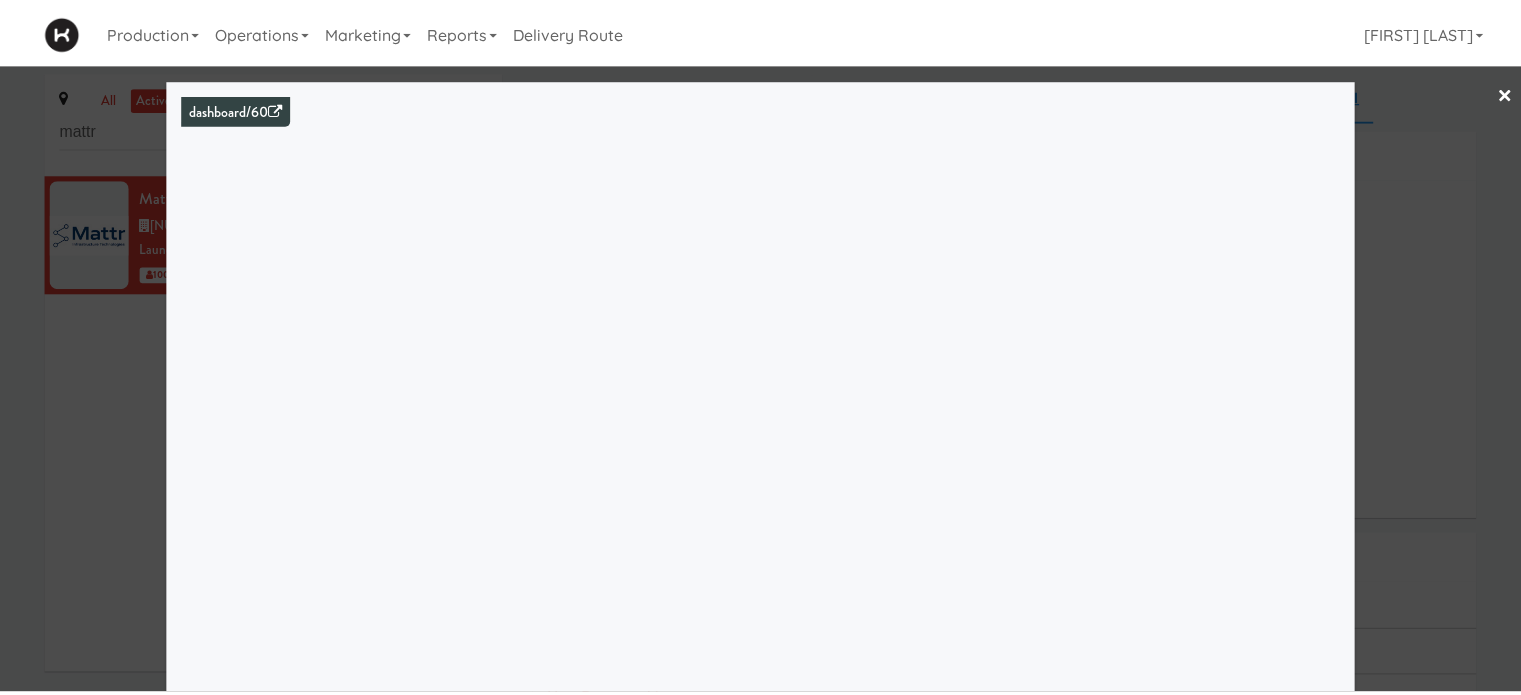 scroll, scrollTop: 182, scrollLeft: 0, axis: vertical 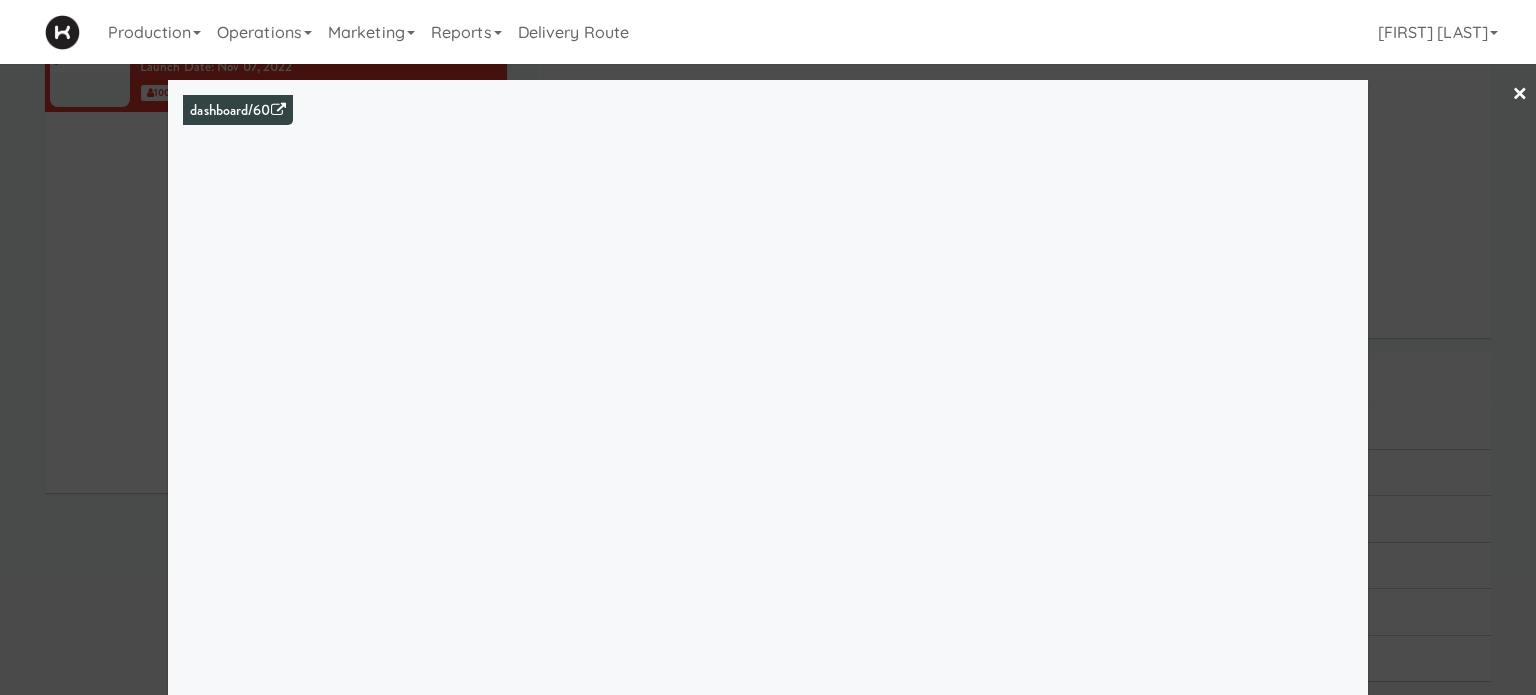 click on "×" at bounding box center [1520, 95] 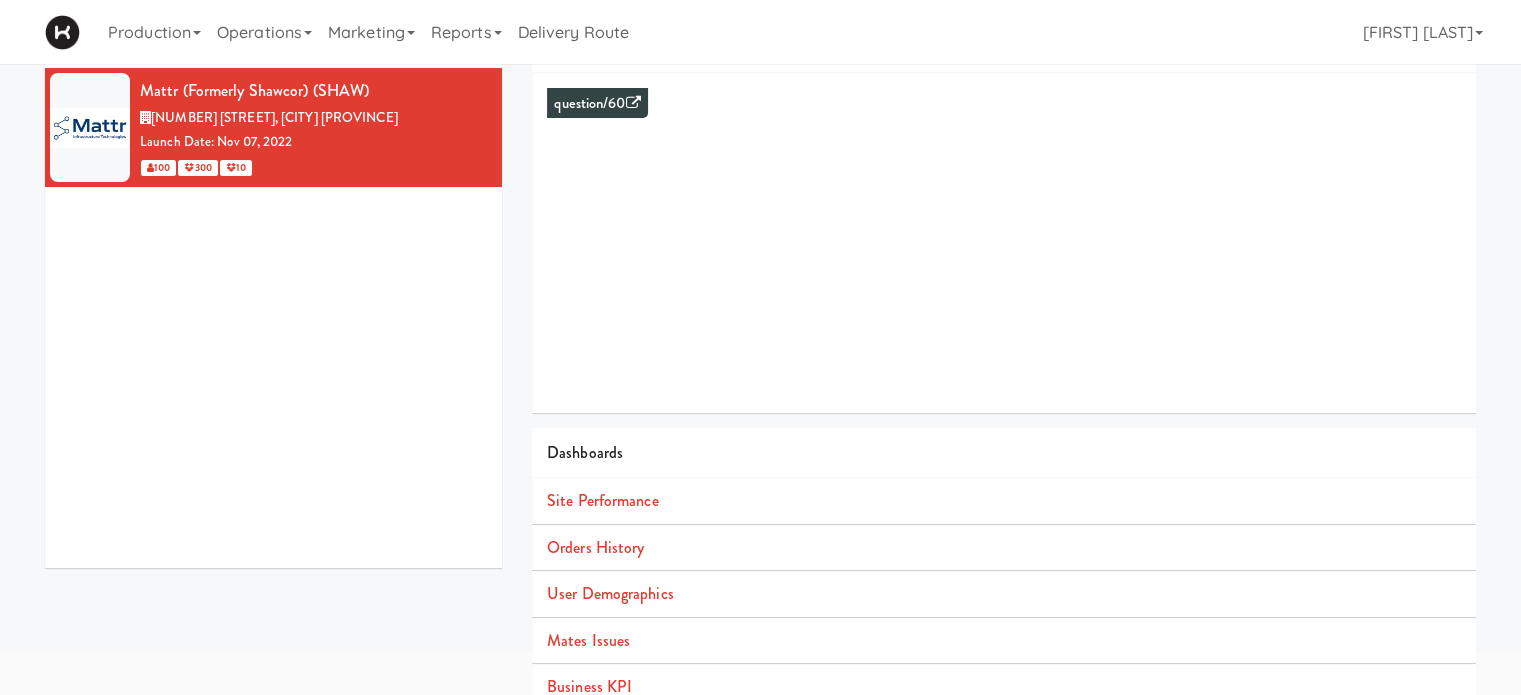 scroll, scrollTop: 0, scrollLeft: 0, axis: both 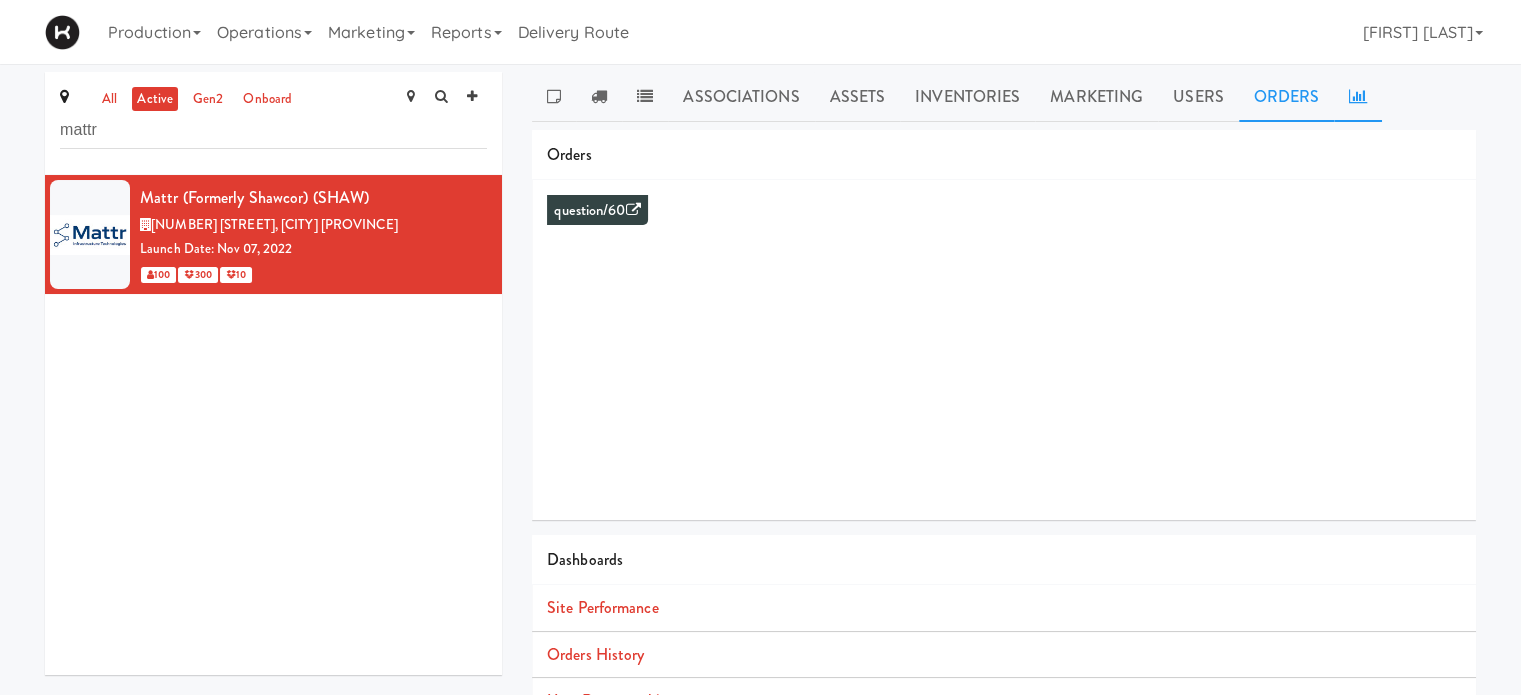 click on "Orders" at bounding box center (1287, 97) 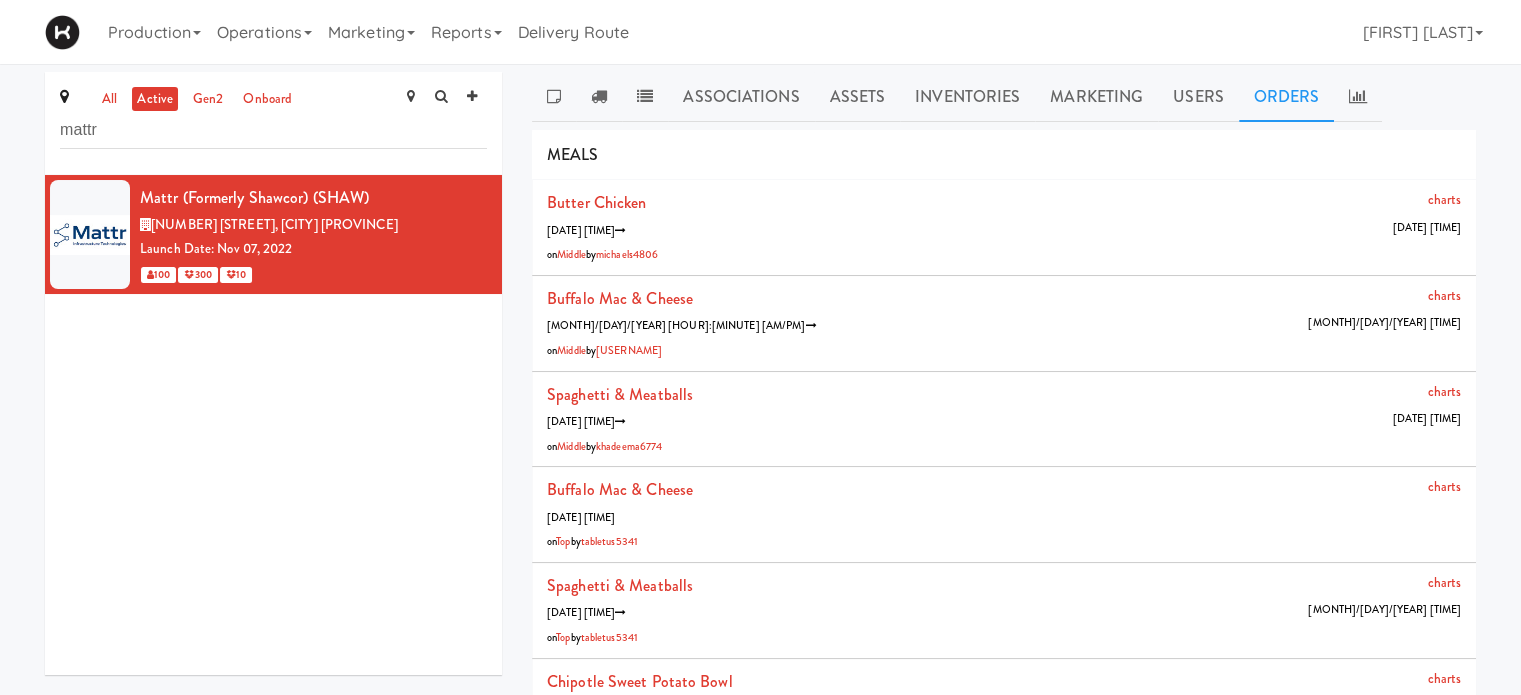 drag, startPoint x: 1476, startPoint y: 219, endPoint x: 1476, endPoint y: 231, distance: 12 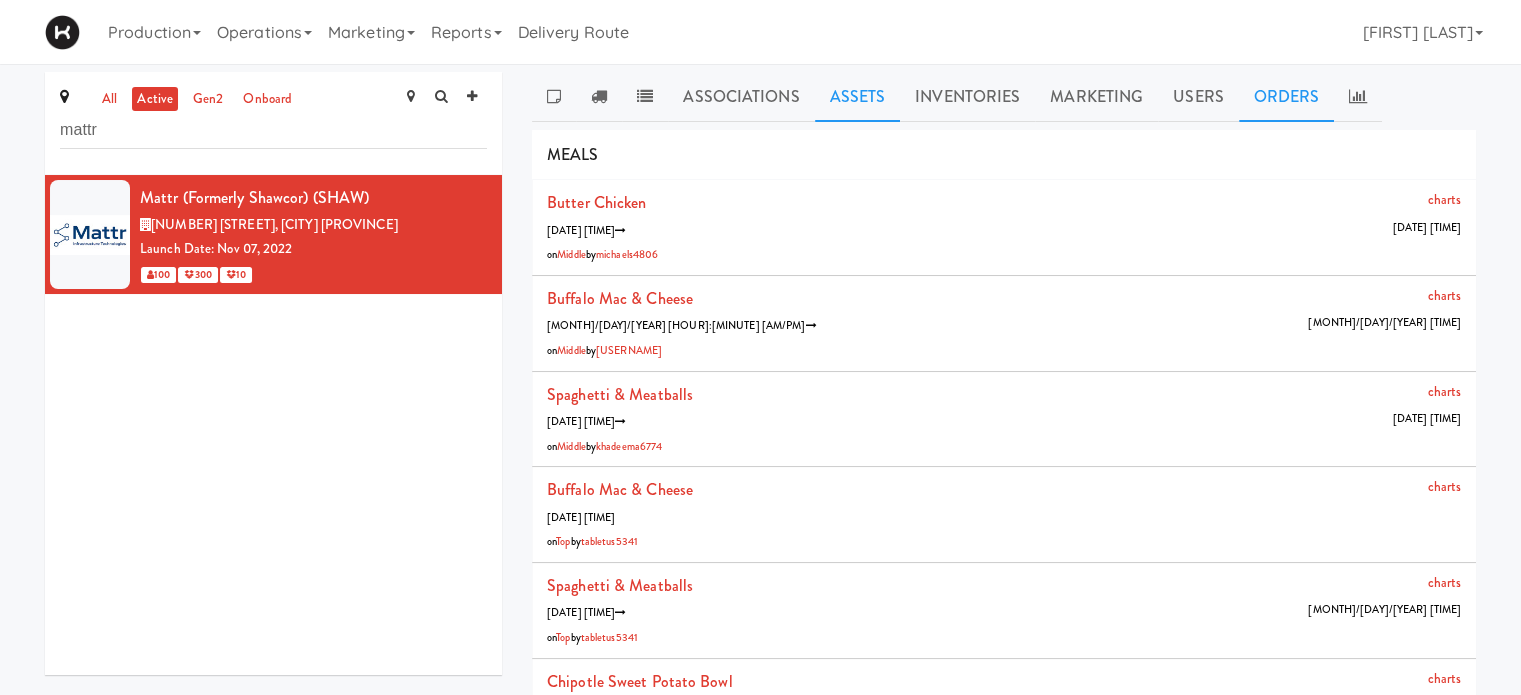 click on "Assets" at bounding box center [858, 97] 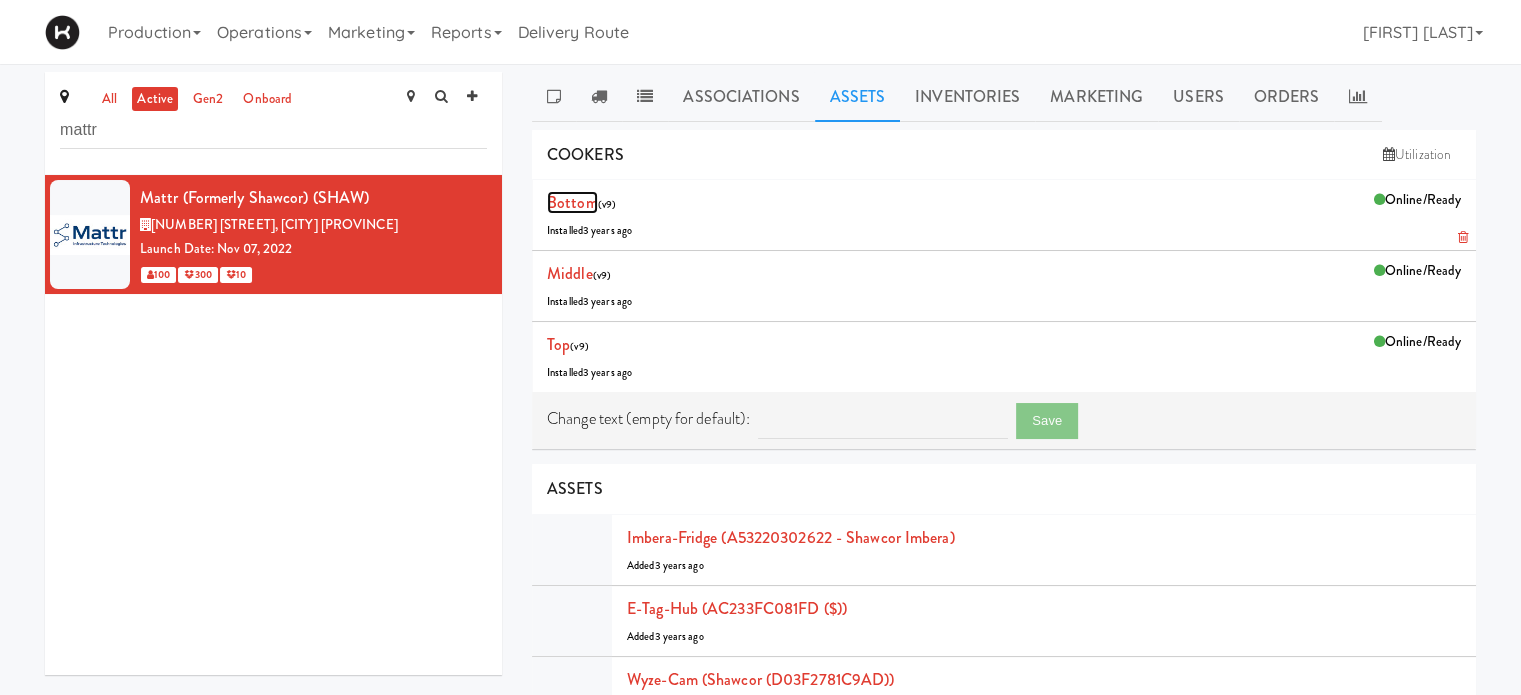click on "Bottom" at bounding box center [572, 202] 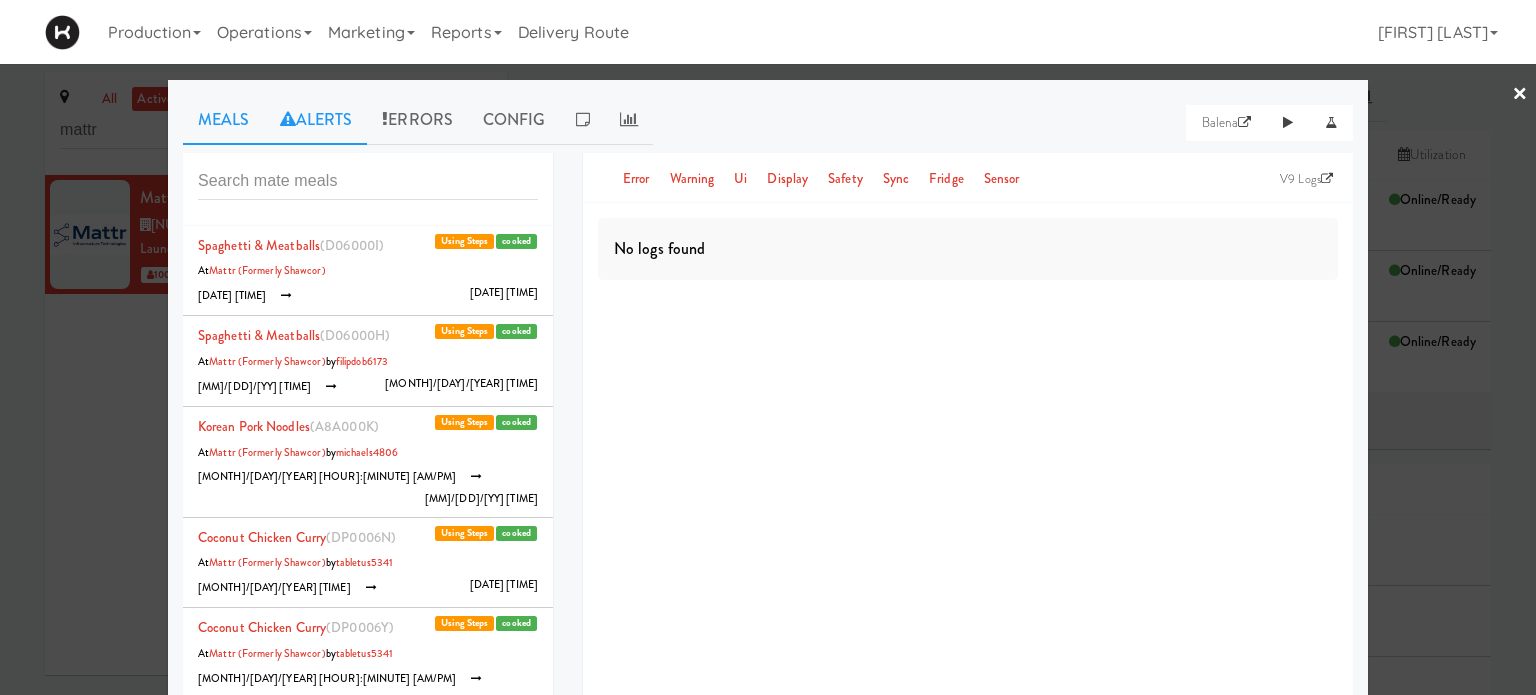 click on "Alerts" at bounding box center (316, 120) 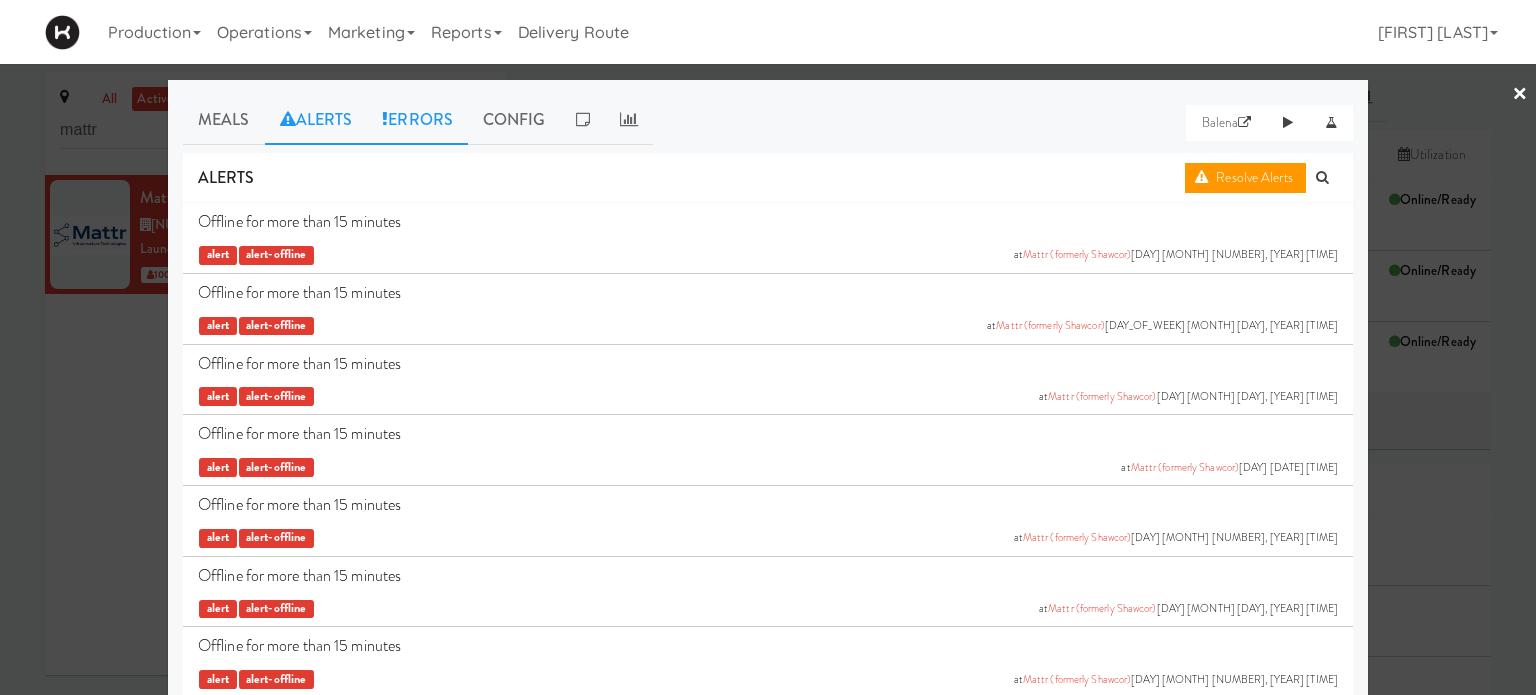 click on "Errors" at bounding box center (417, 120) 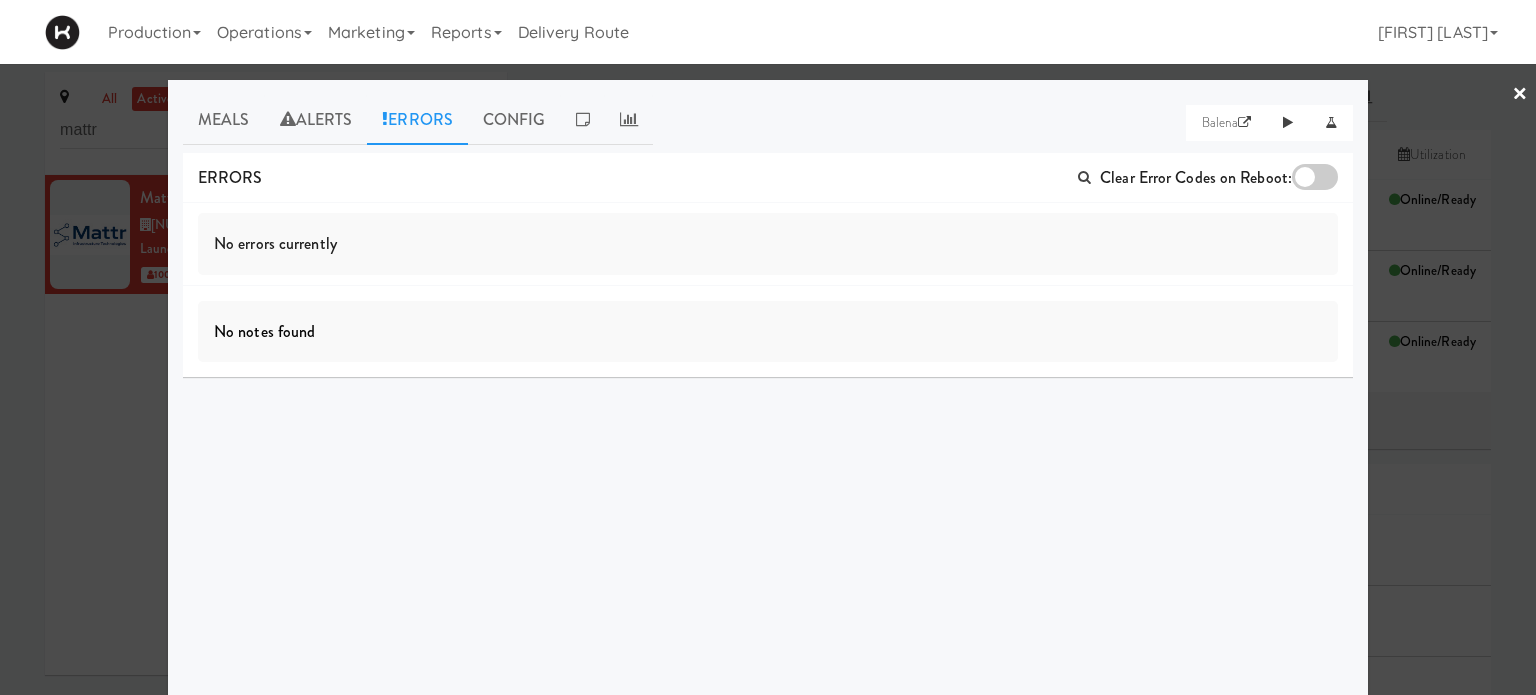 click on "×" at bounding box center [1520, 95] 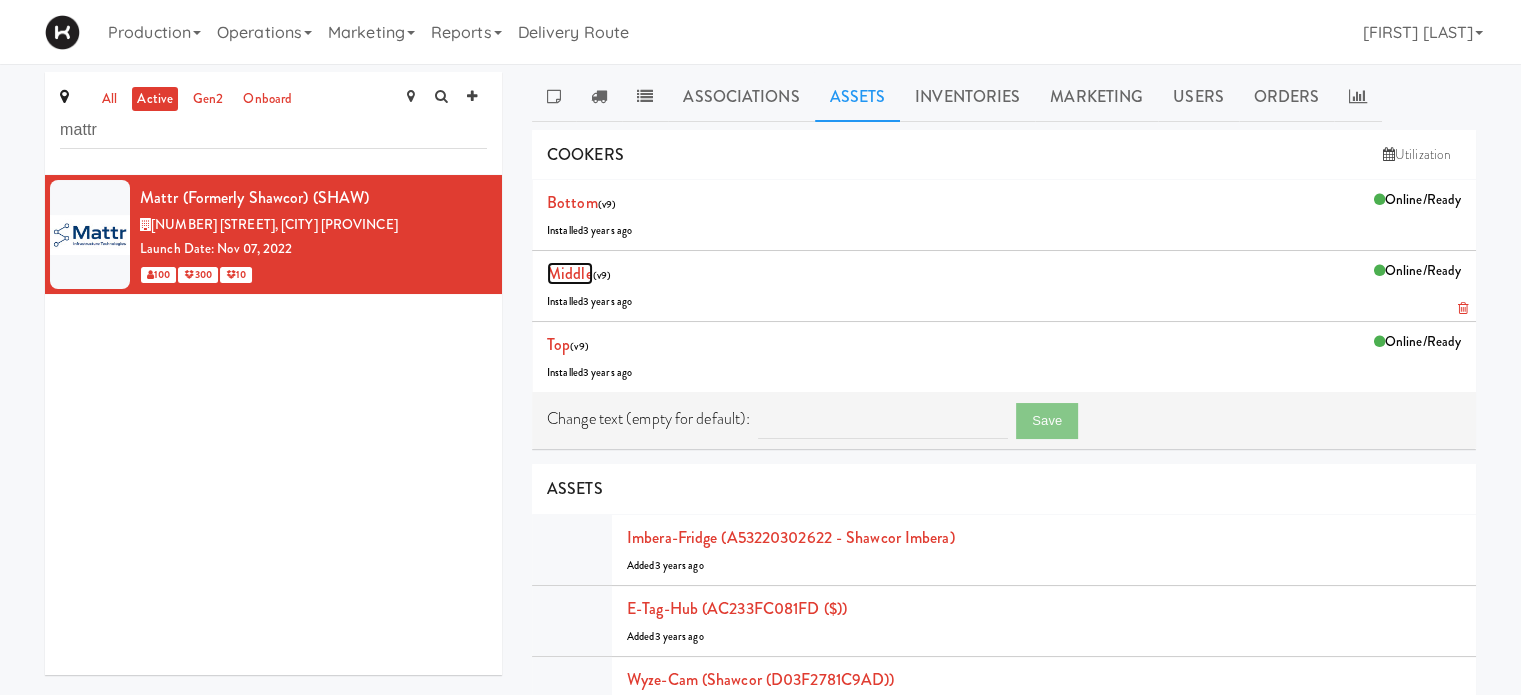 click on "Middle" at bounding box center (570, 273) 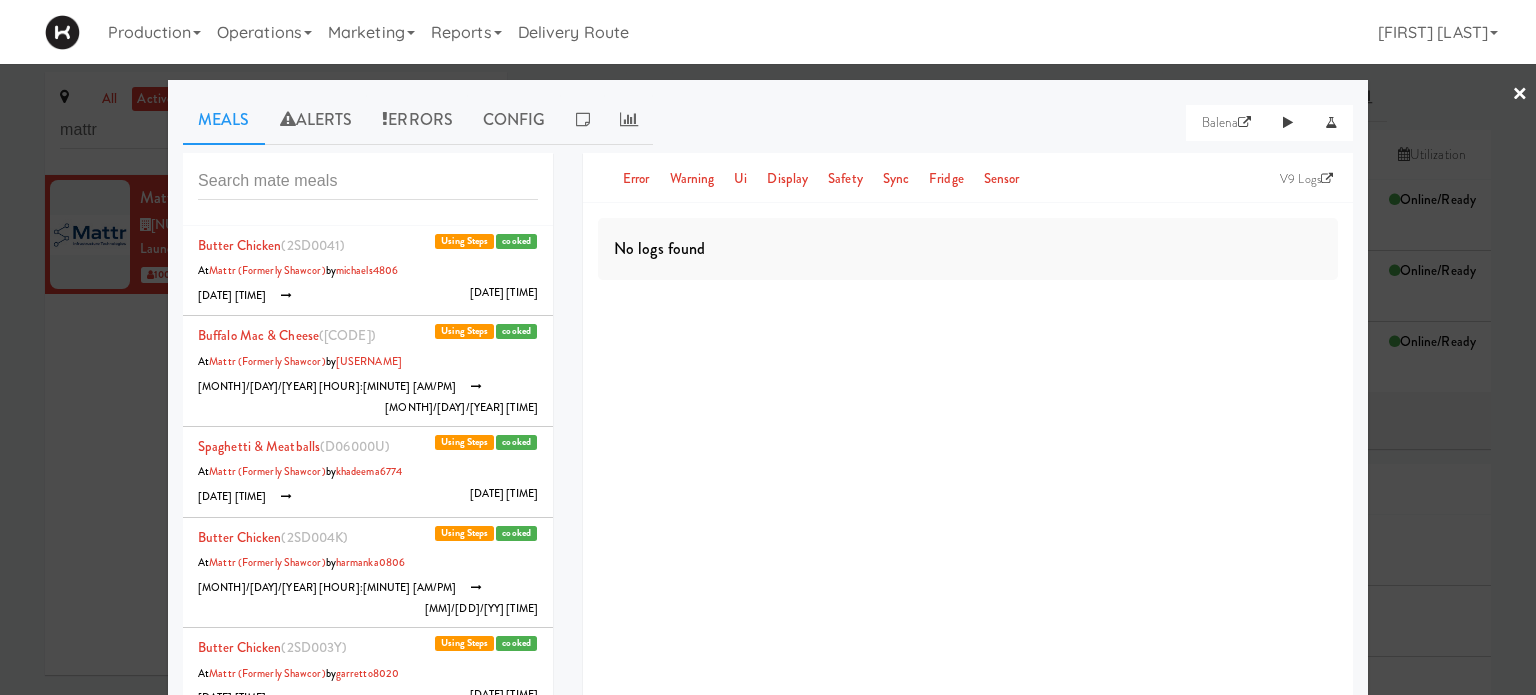 click on "×" at bounding box center (1520, 95) 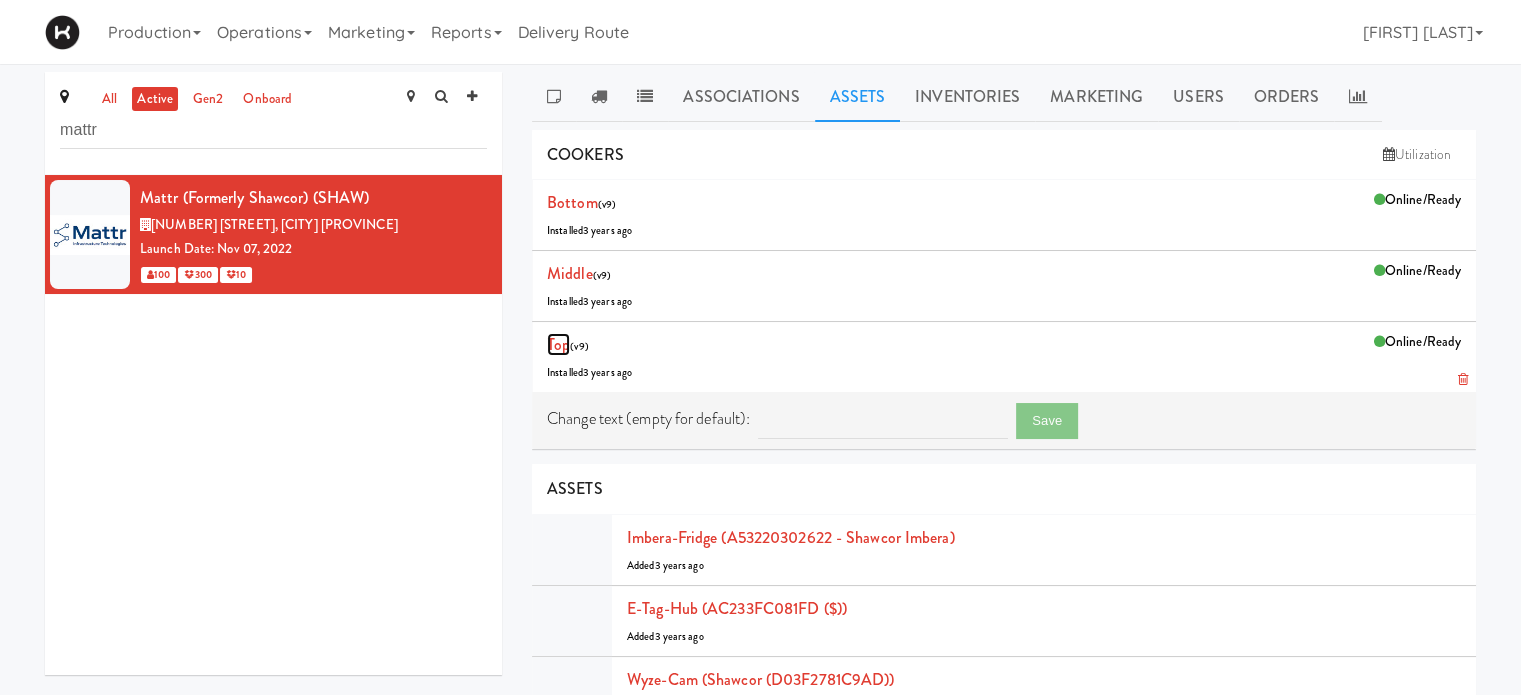 click on "Top" at bounding box center (558, 344) 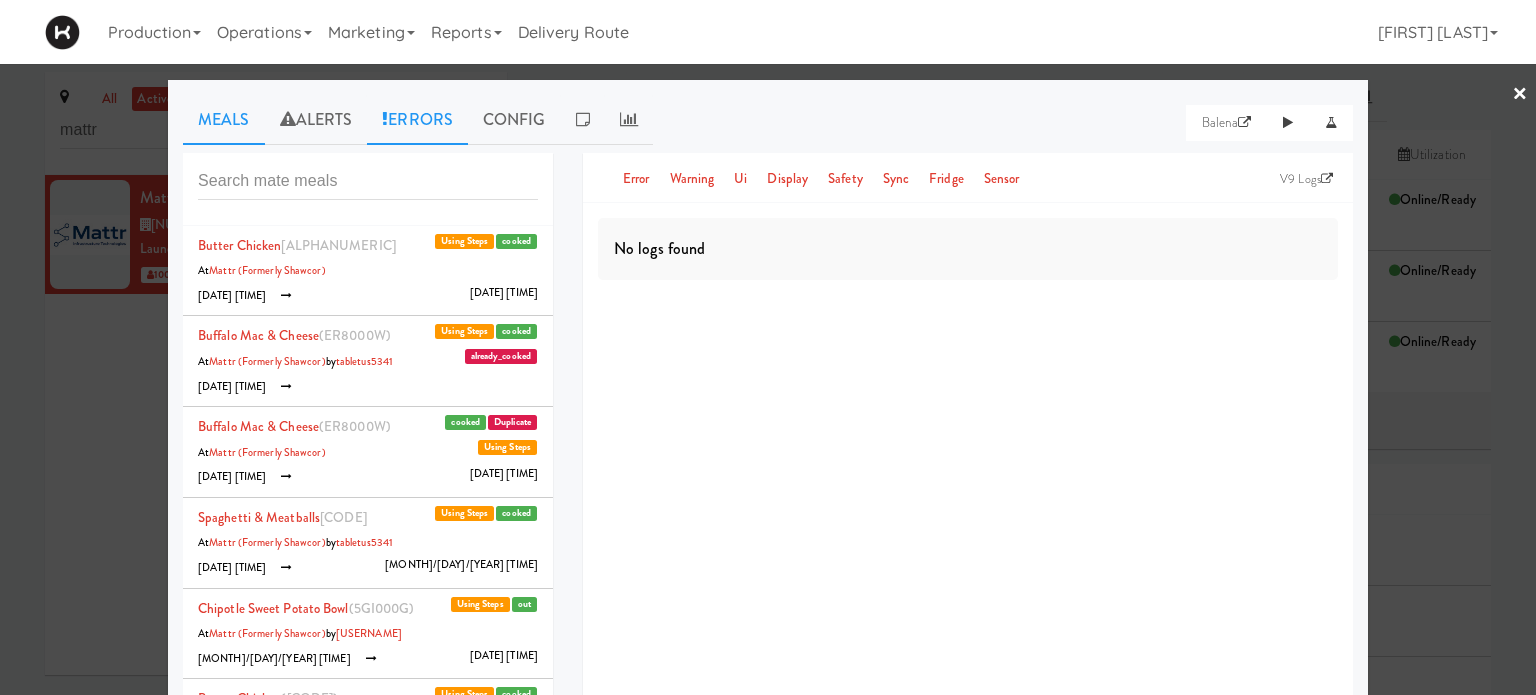 drag, startPoint x: 1500, startPoint y: 95, endPoint x: 388, endPoint y: 142, distance: 1112.9928 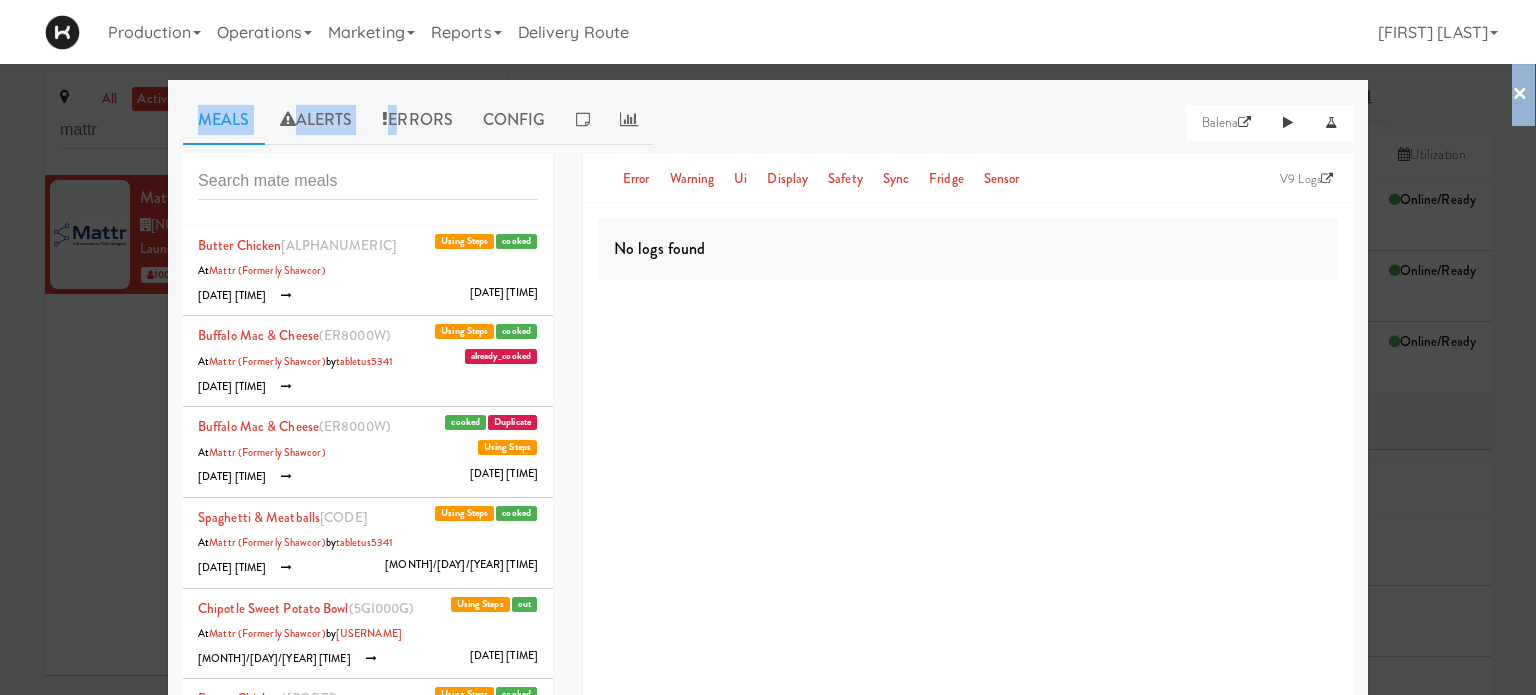 click on "×" at bounding box center (1520, 95) 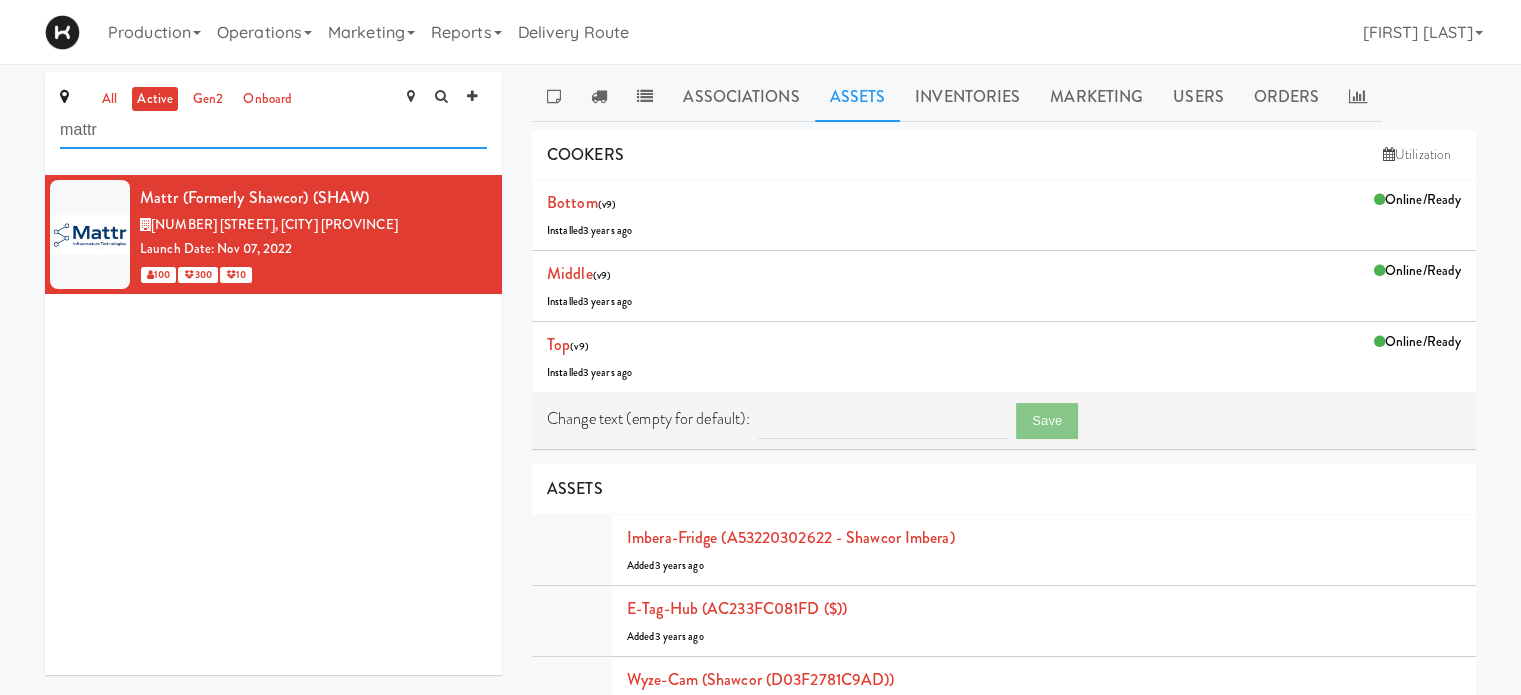 click on "mattr" at bounding box center (273, 130) 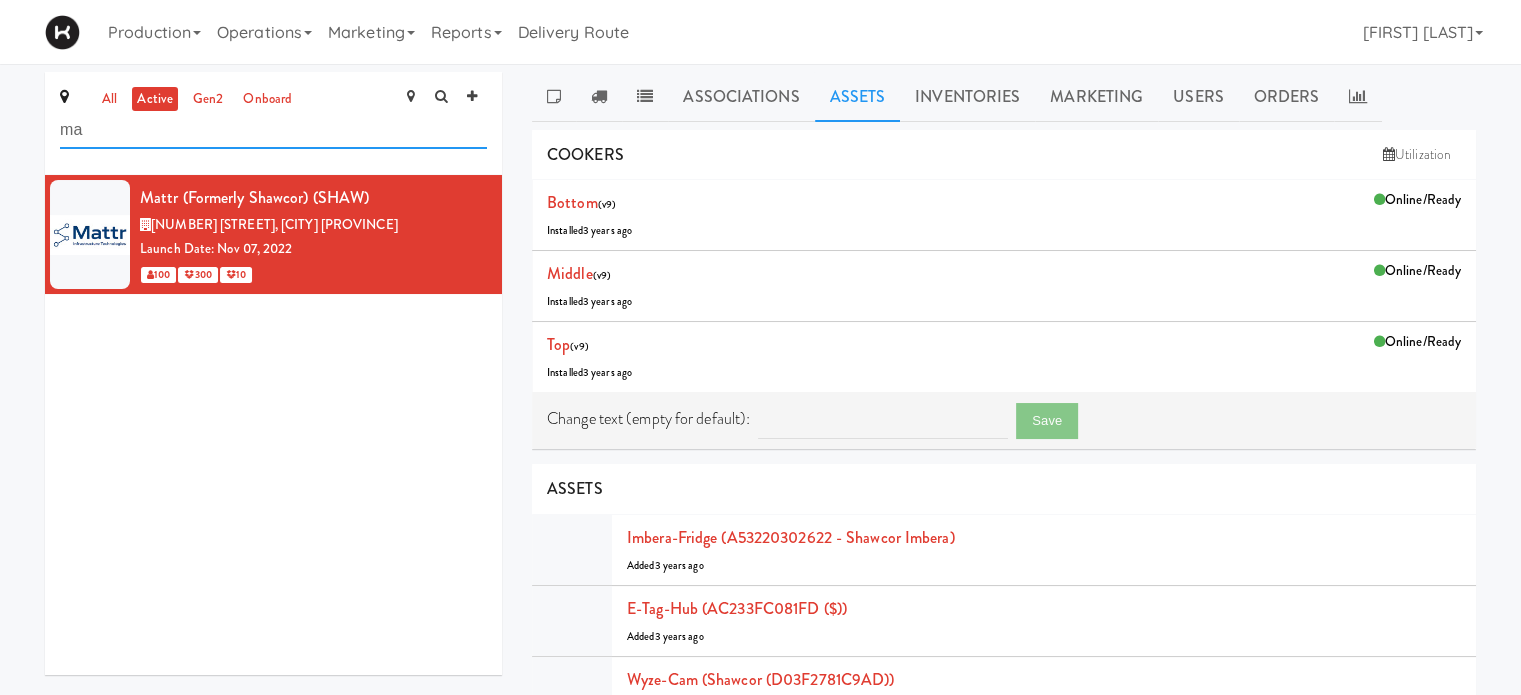 type on "m" 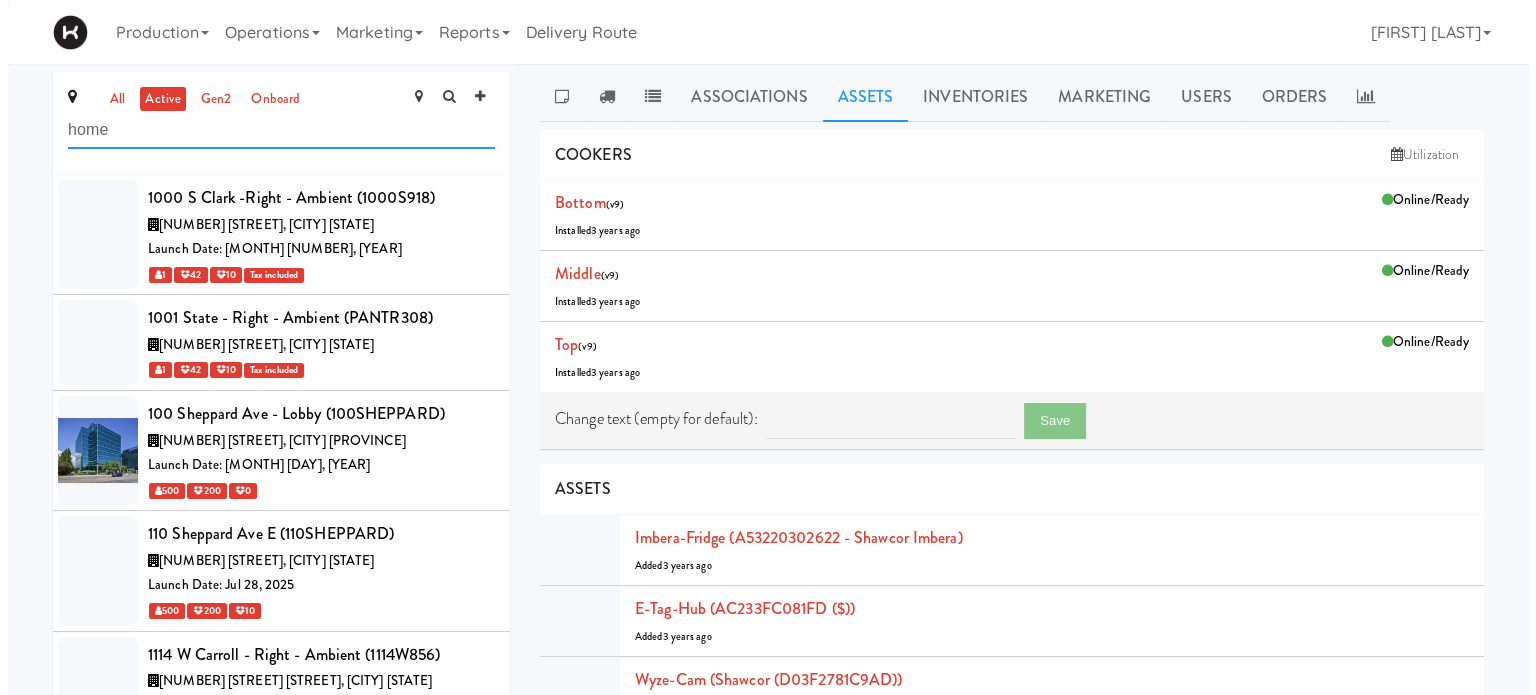 scroll, scrollTop: 0, scrollLeft: 0, axis: both 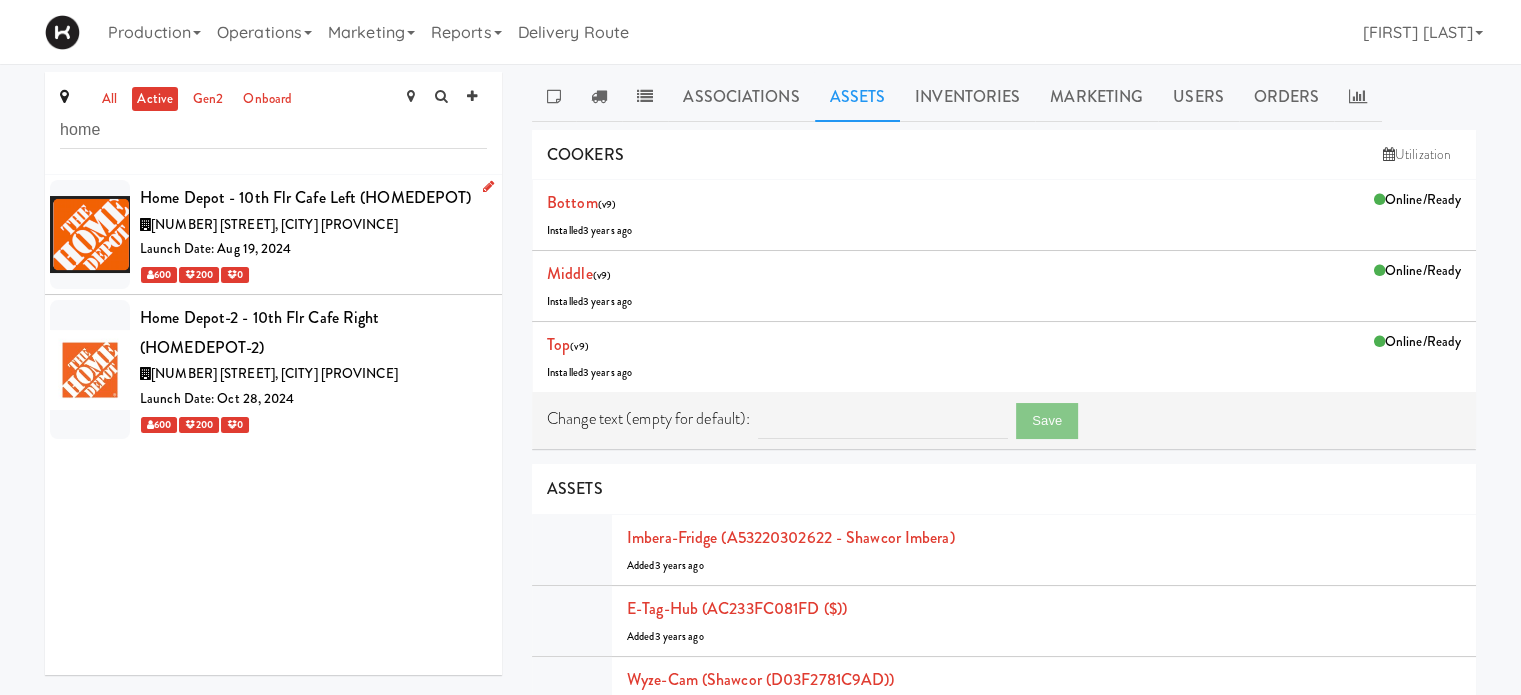 click on "[NUMBER] [STREET], [CITY] [PROVINCE]" at bounding box center [313, 225] 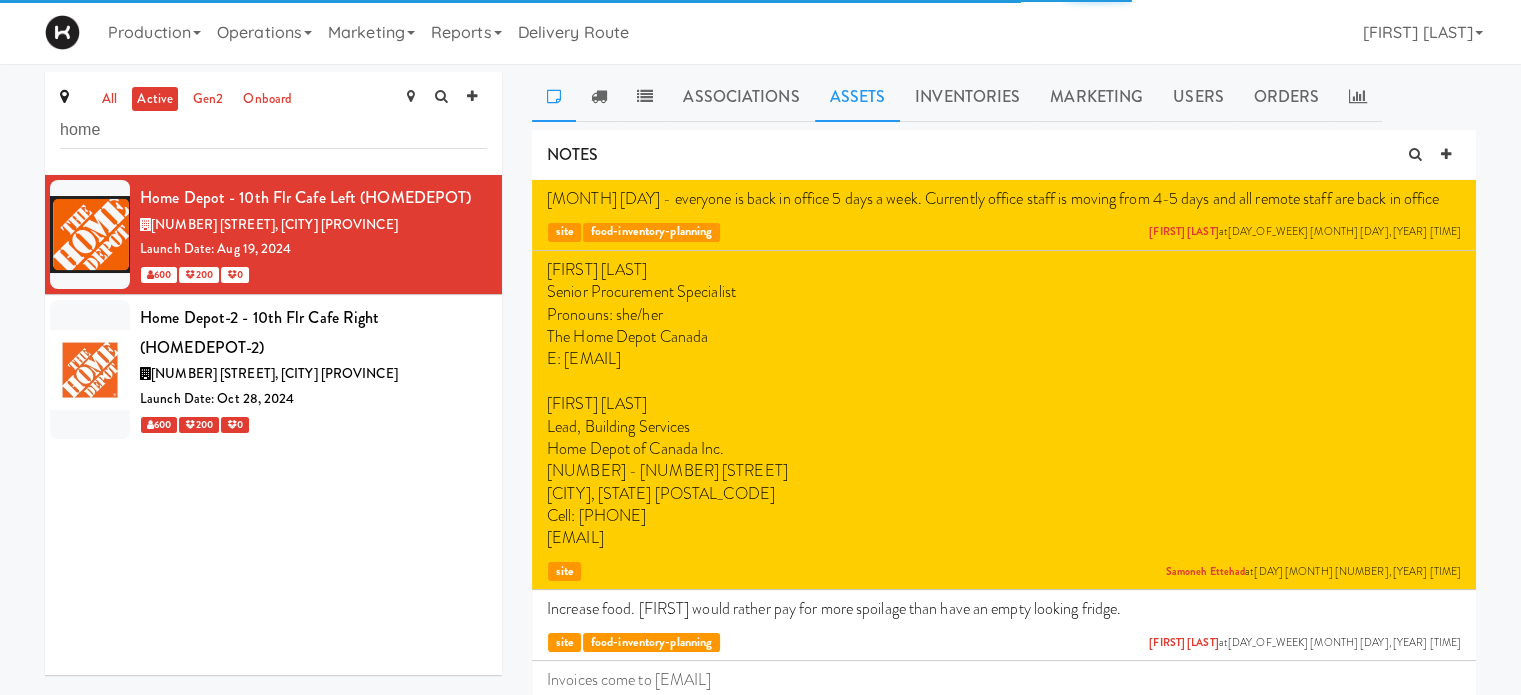 click on "Assets" at bounding box center (858, 97) 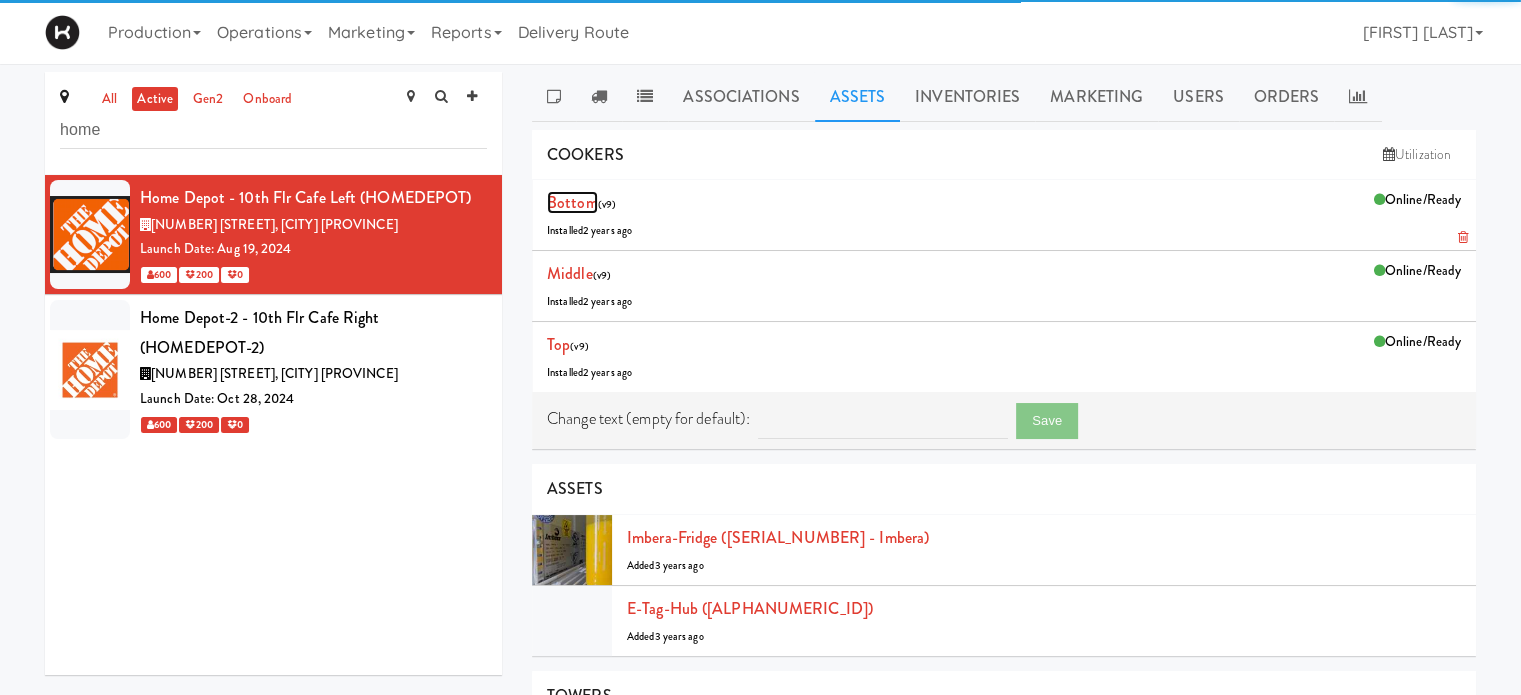 click on "Bottom" at bounding box center (572, 202) 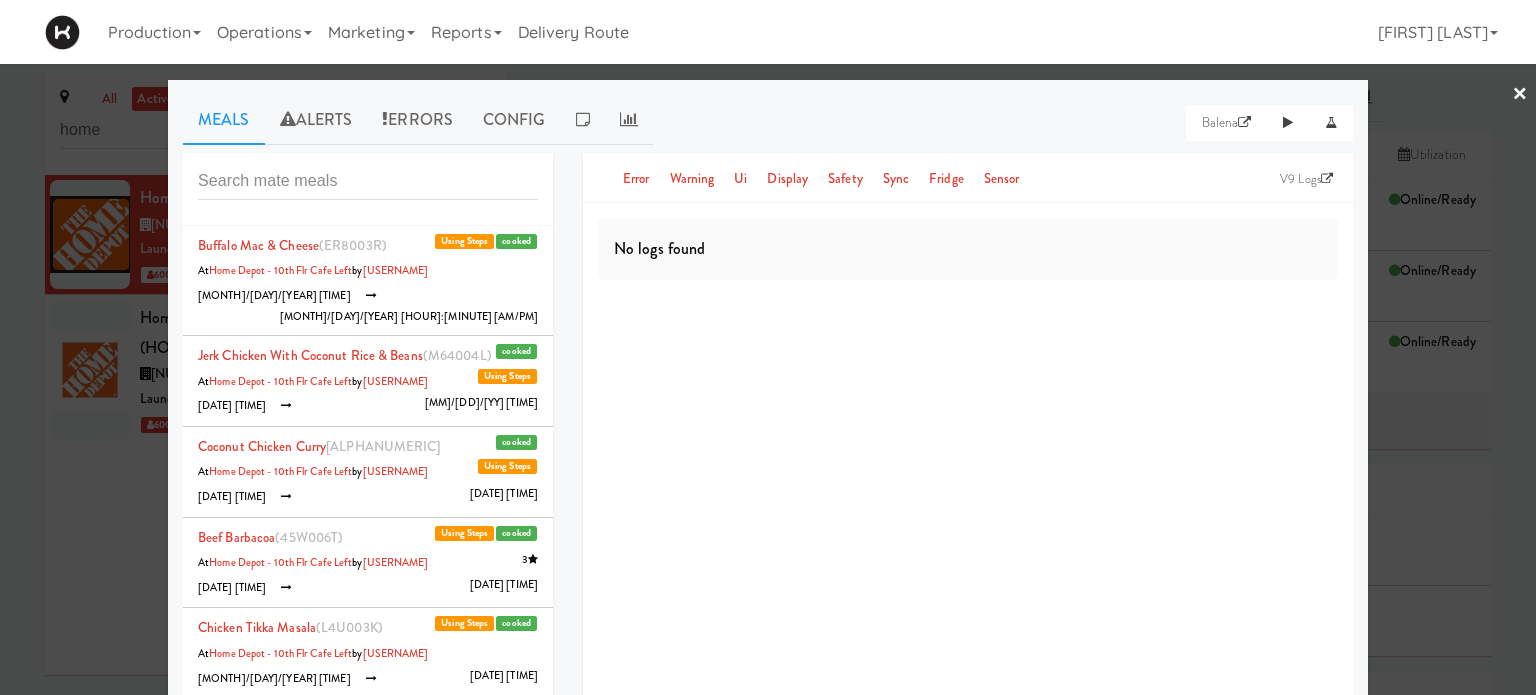 click on "×" at bounding box center [1520, 95] 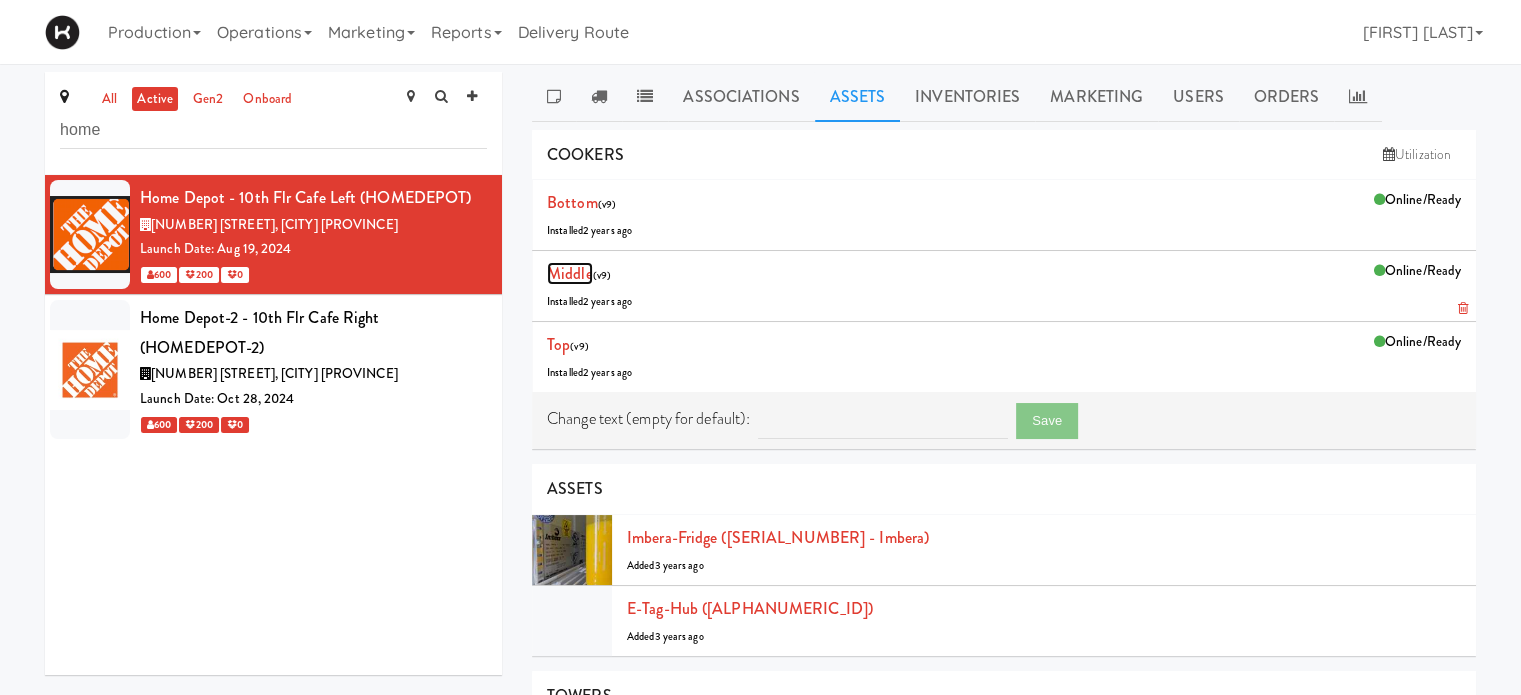 click on "Middle" at bounding box center (570, 273) 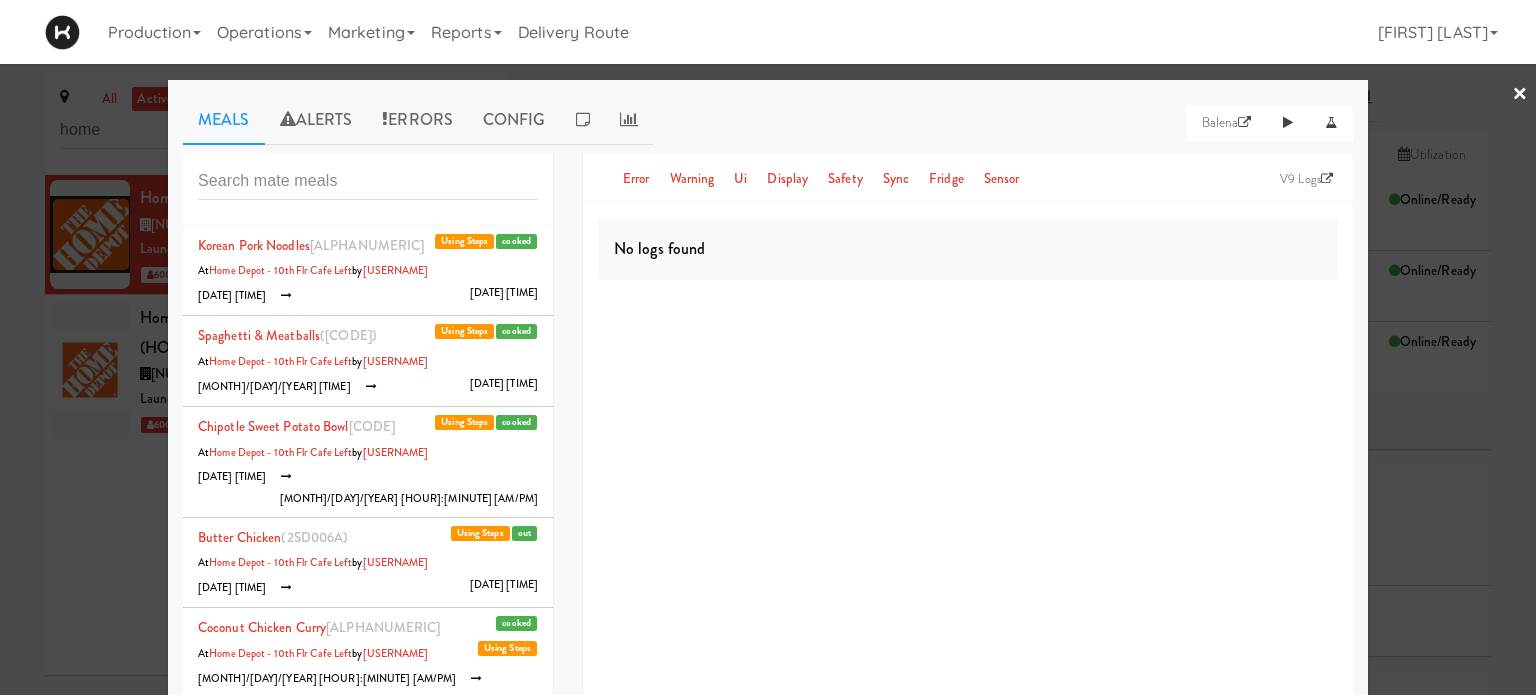 click on "×" at bounding box center [1520, 95] 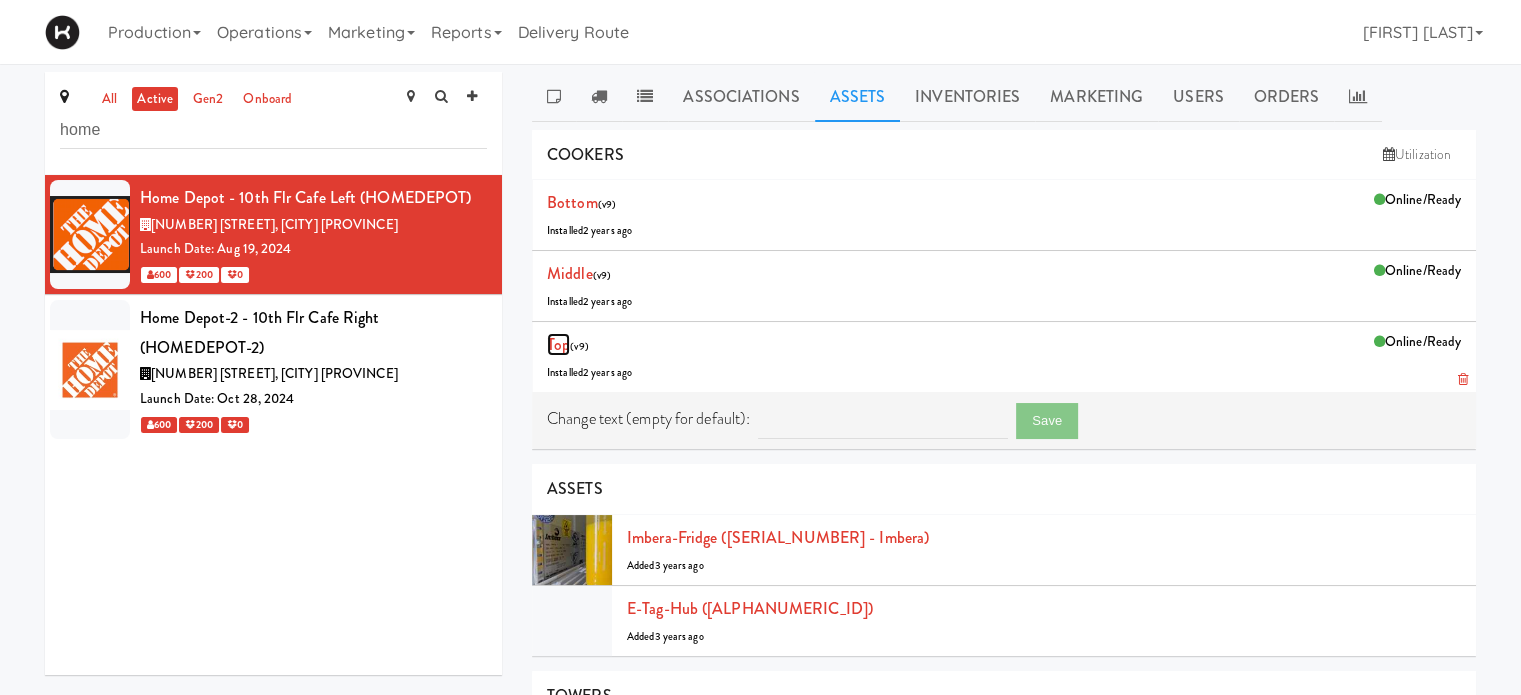 click on "Top" at bounding box center (558, 344) 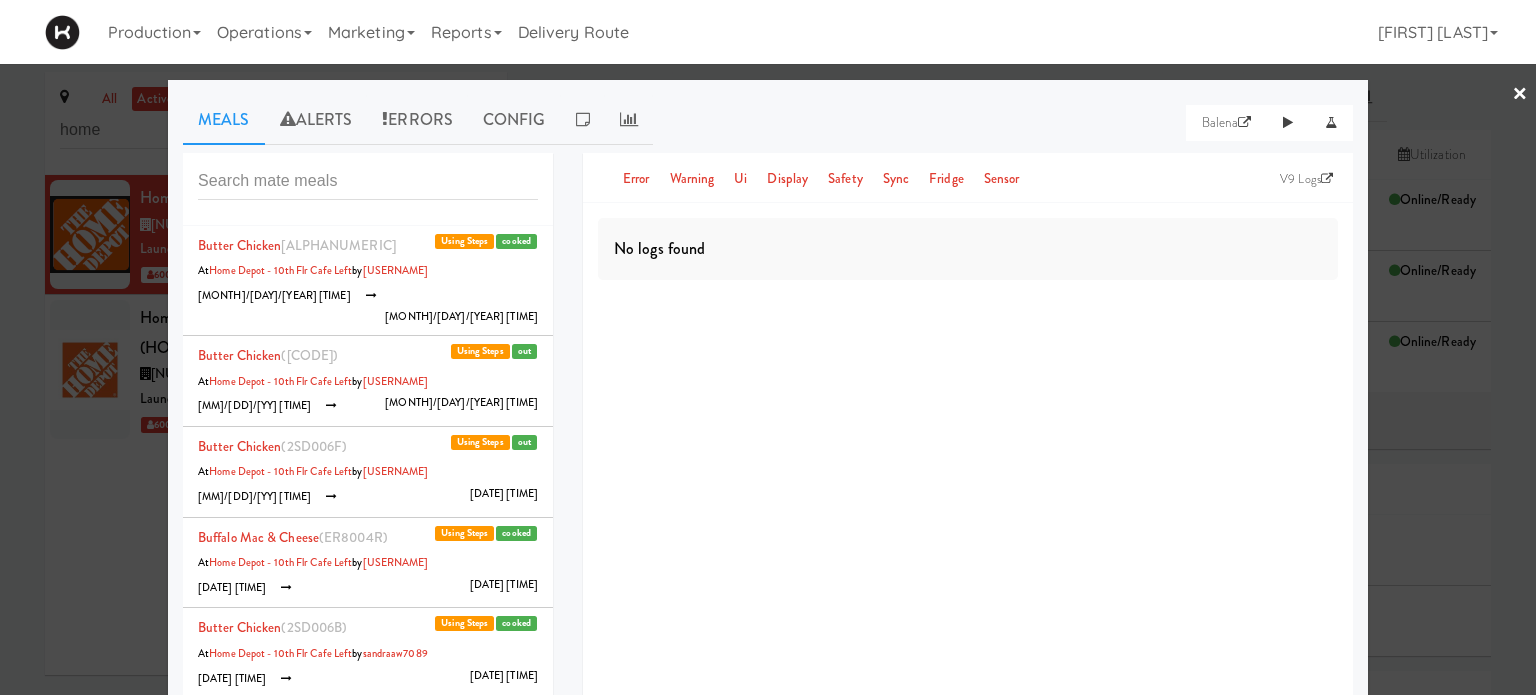 click on "out" at bounding box center (524, 351) 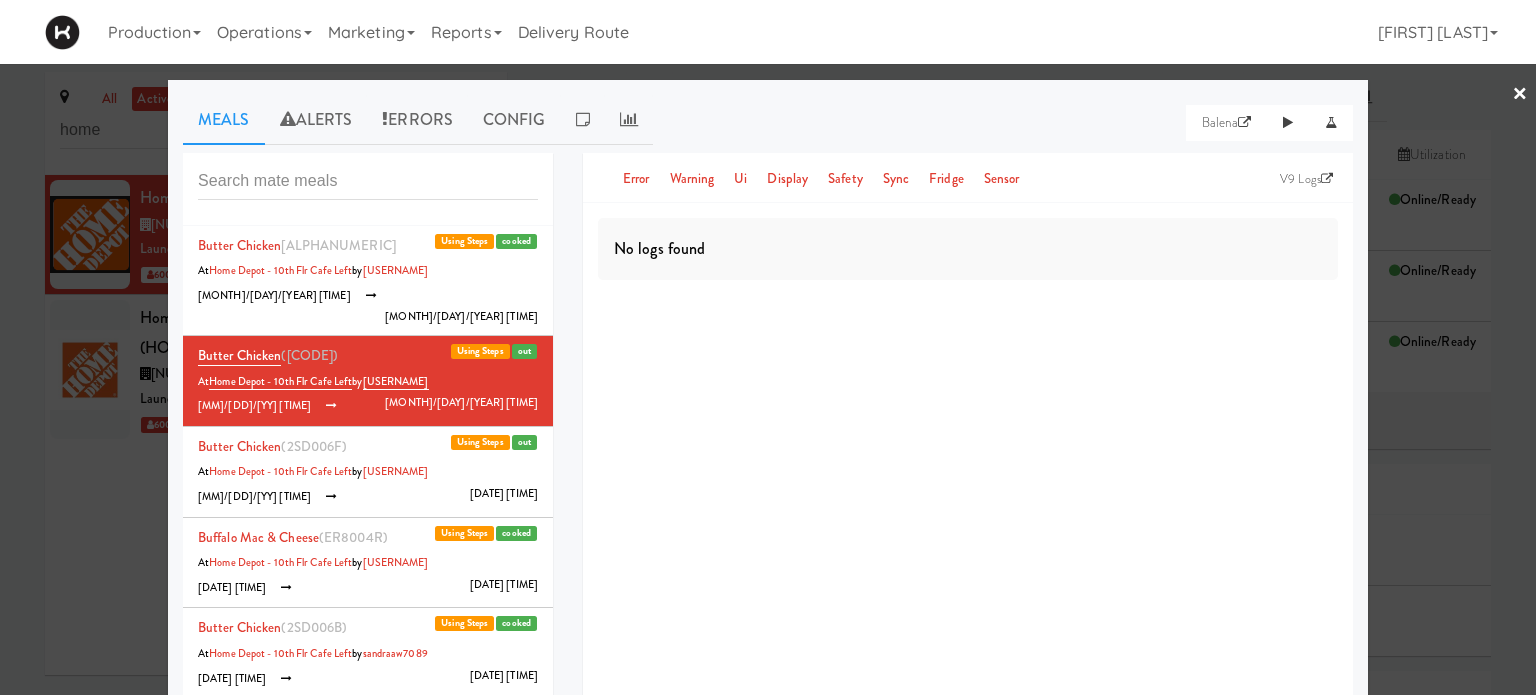 scroll, scrollTop: 217, scrollLeft: 0, axis: vertical 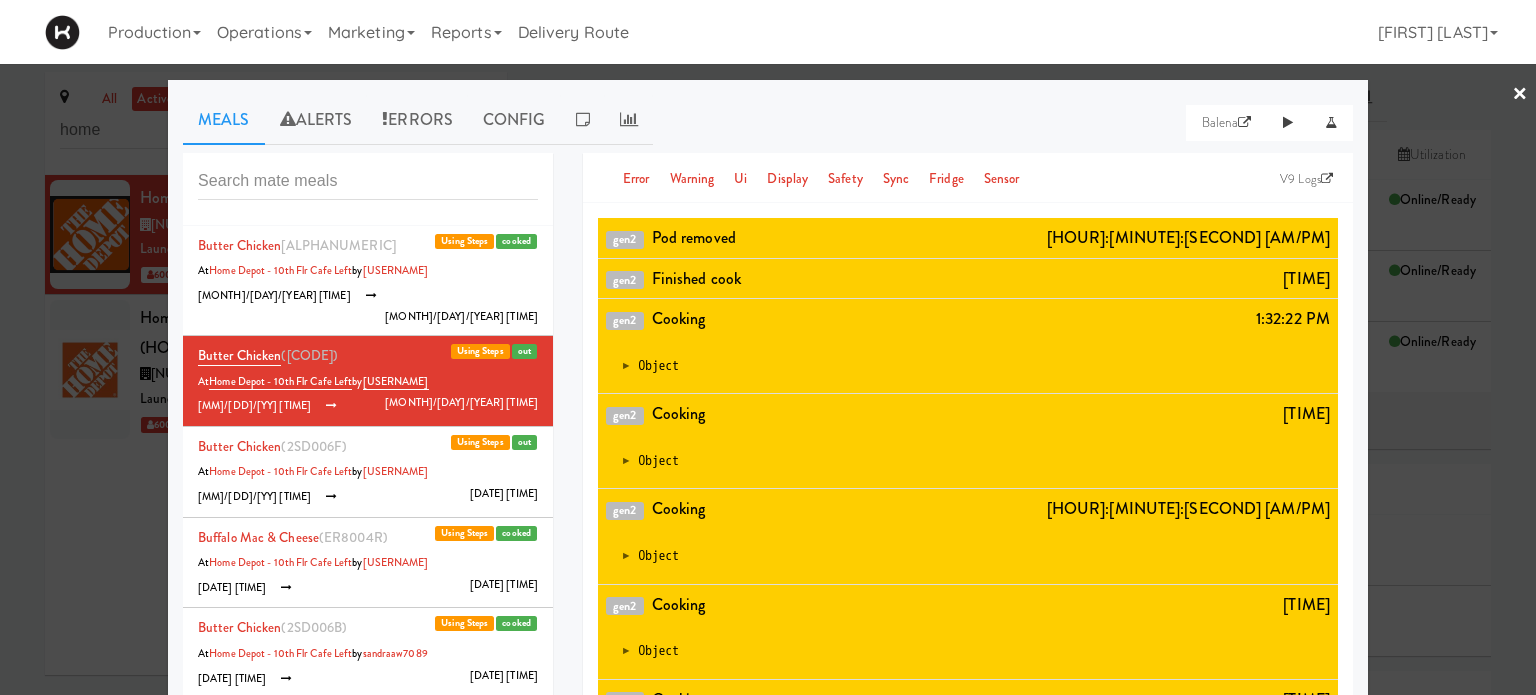 click on "×" at bounding box center (1520, 95) 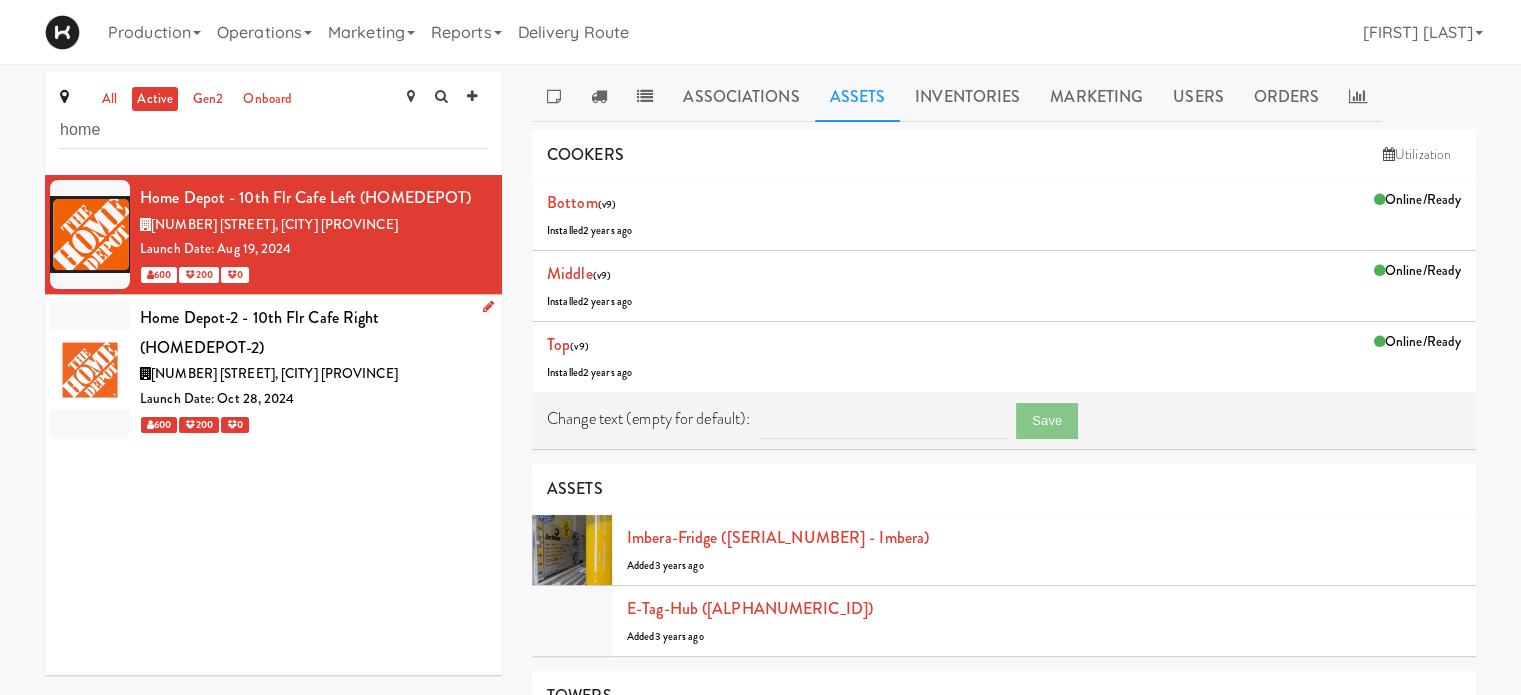 click on "Launch Date: Oct 28, 2024" at bounding box center [313, 399] 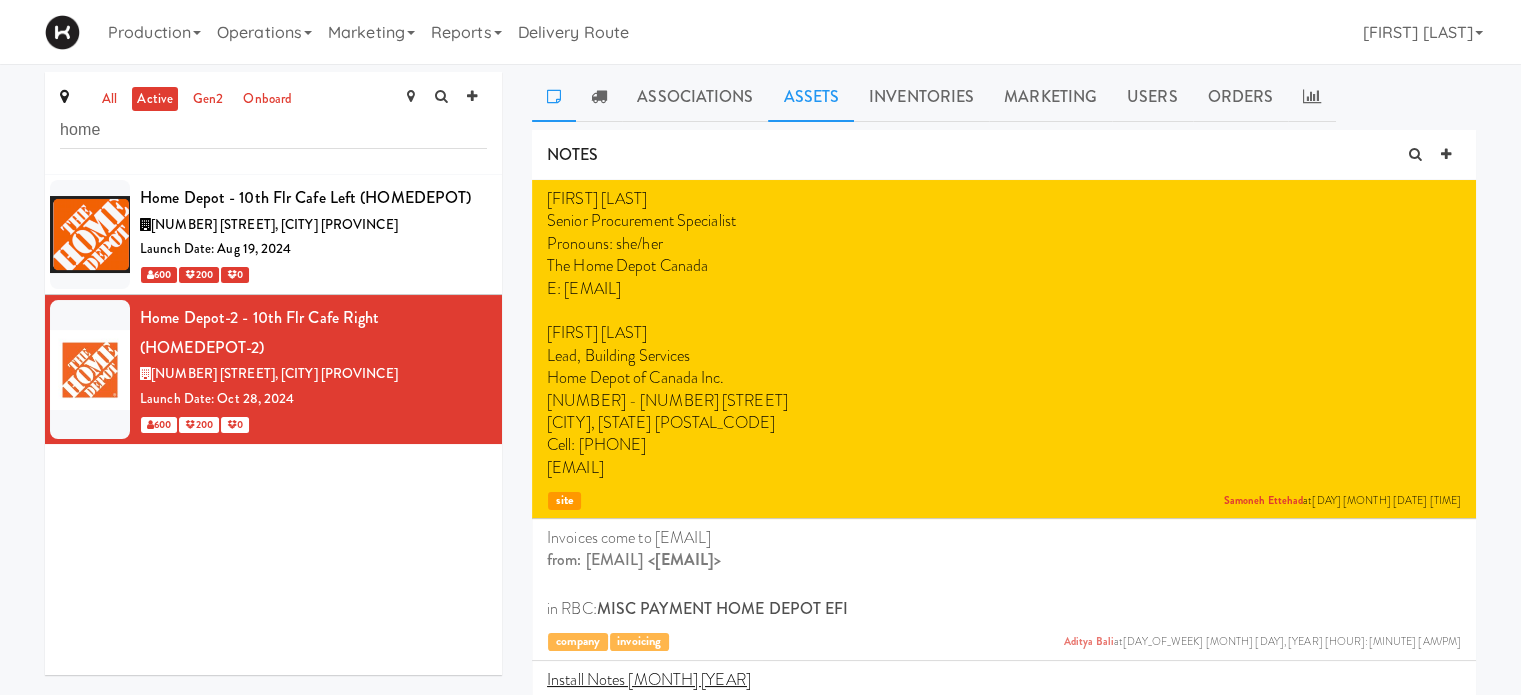 click on "Assets" at bounding box center [811, 97] 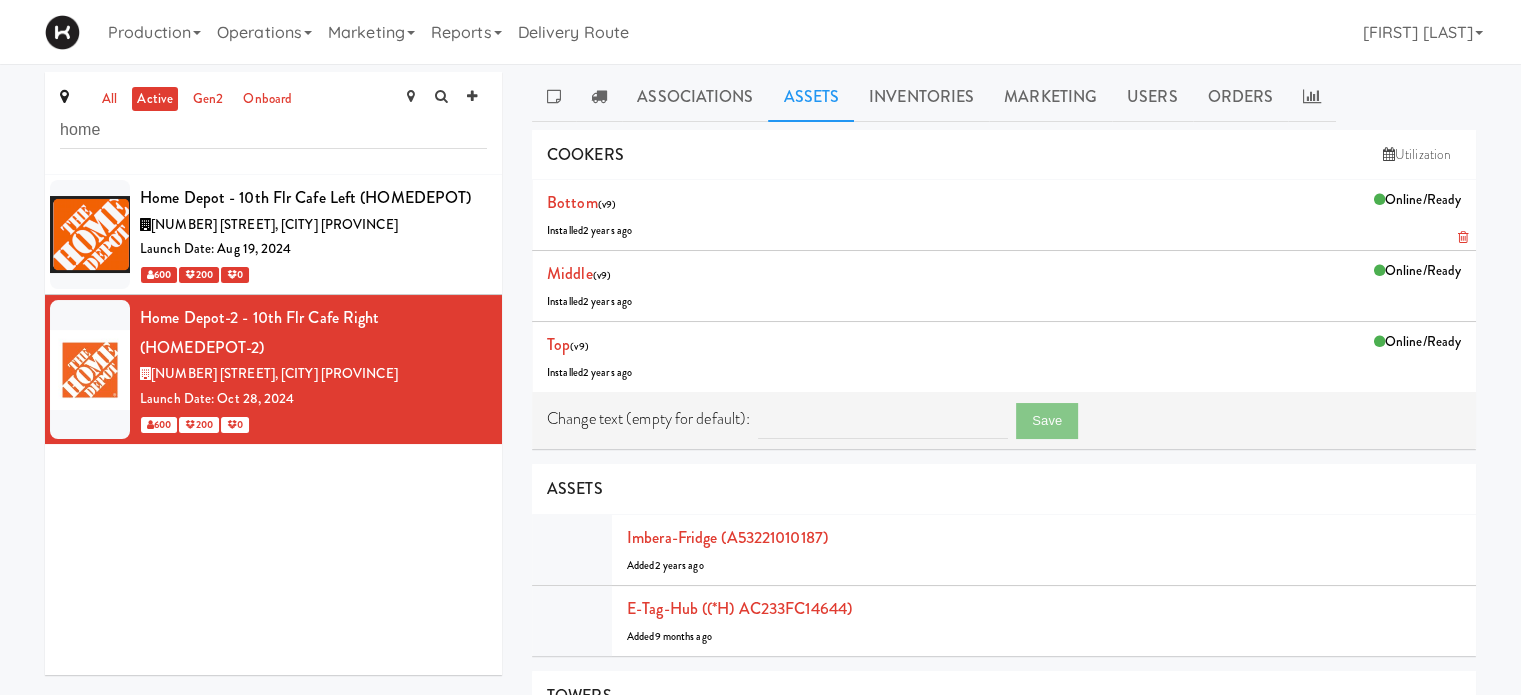 click on "Online/Ready Bottom  (v[NUMBER]) Installed  [DURATION] ago" at bounding box center [1004, 215] 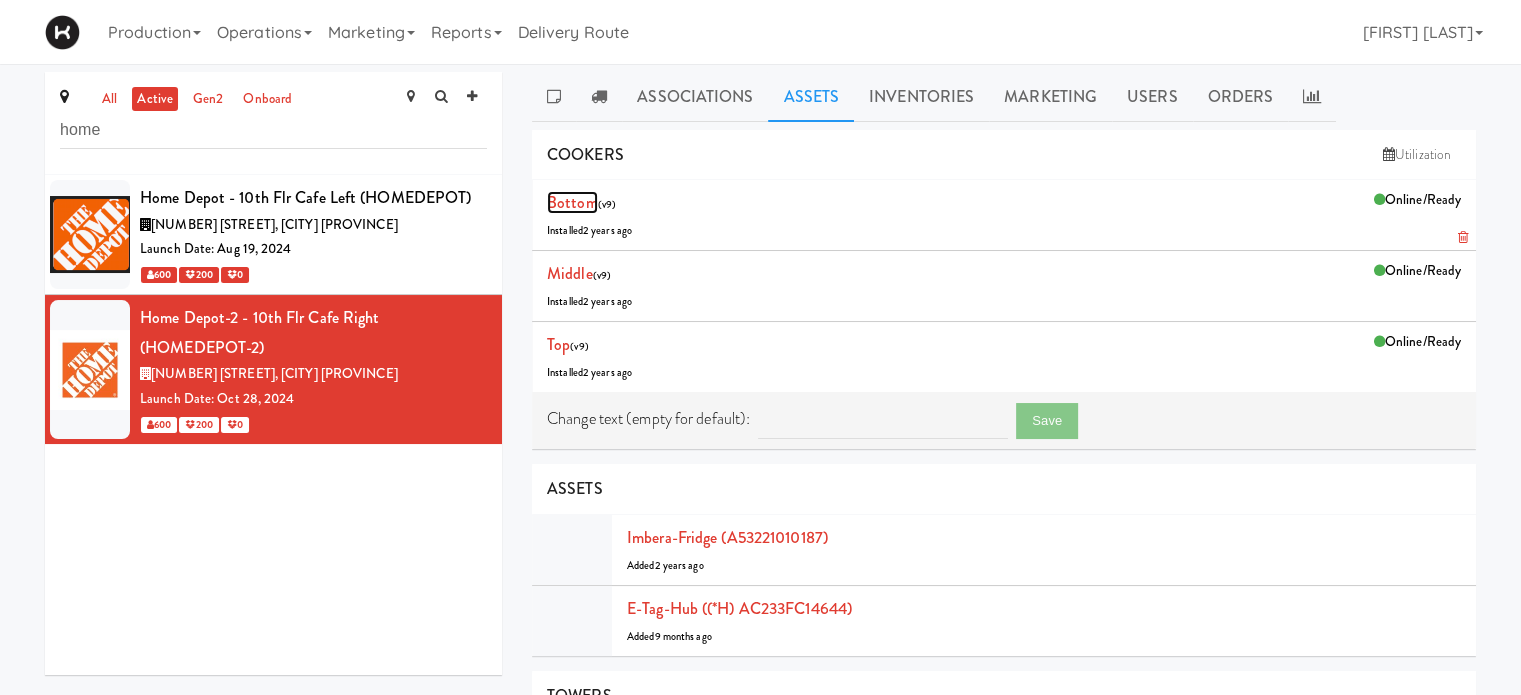 click on "Bottom" at bounding box center (572, 202) 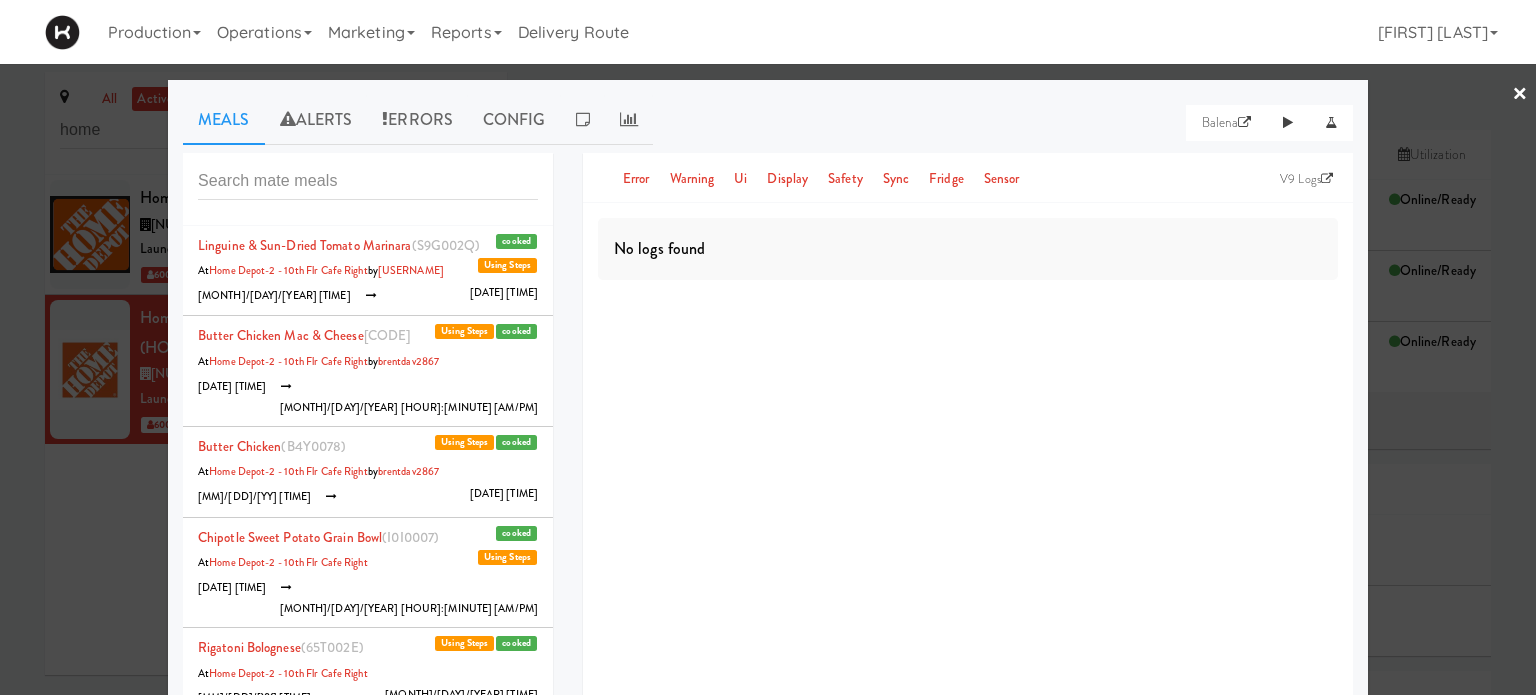 click on "×" at bounding box center [1520, 95] 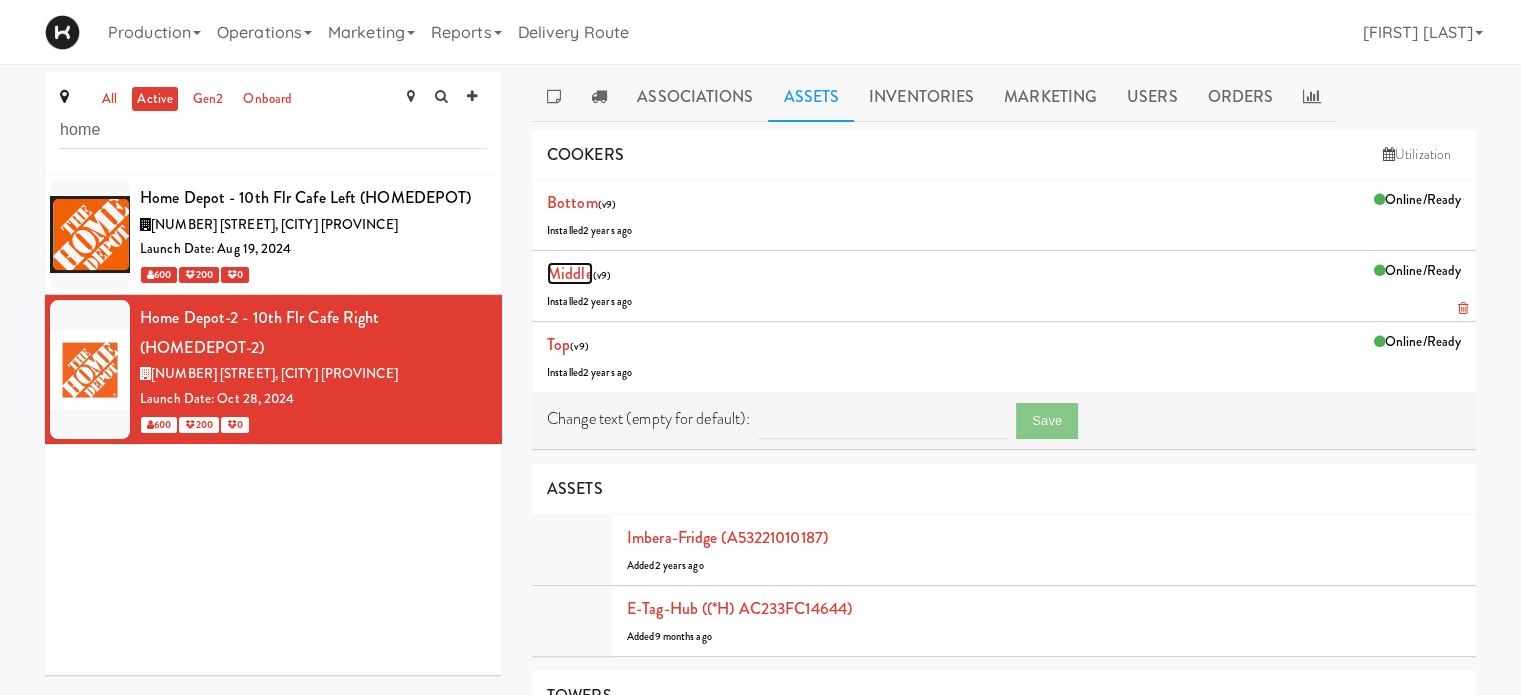 click on "Middle" at bounding box center [570, 273] 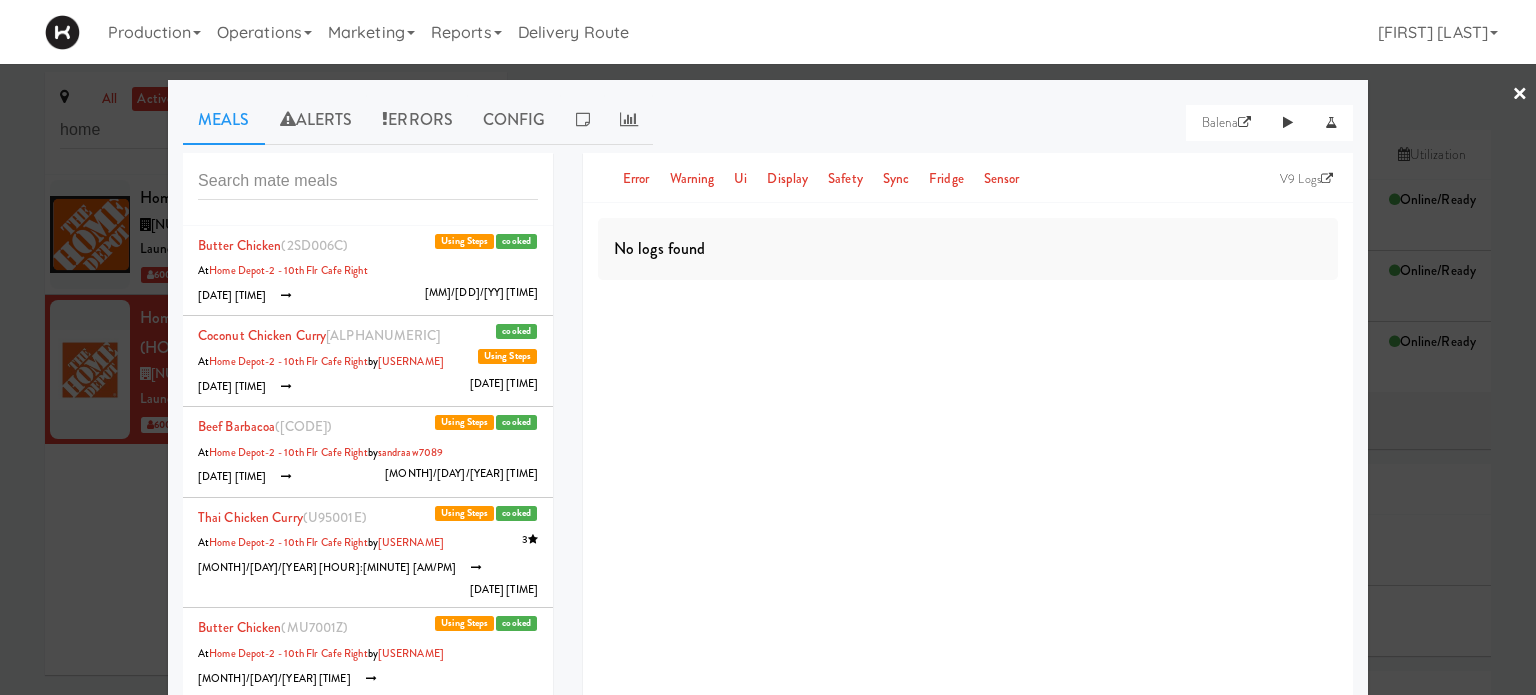 click on "×" at bounding box center (1520, 95) 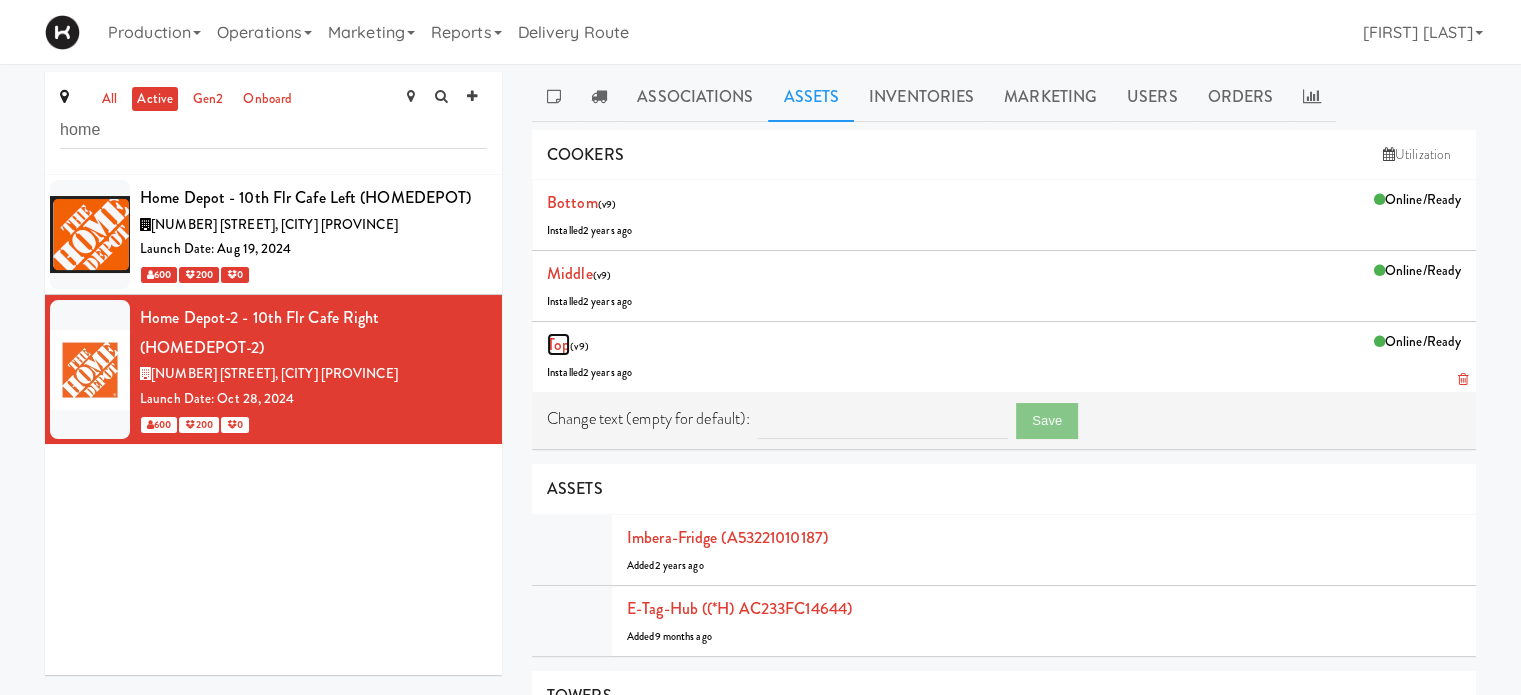 click on "Top" at bounding box center (558, 344) 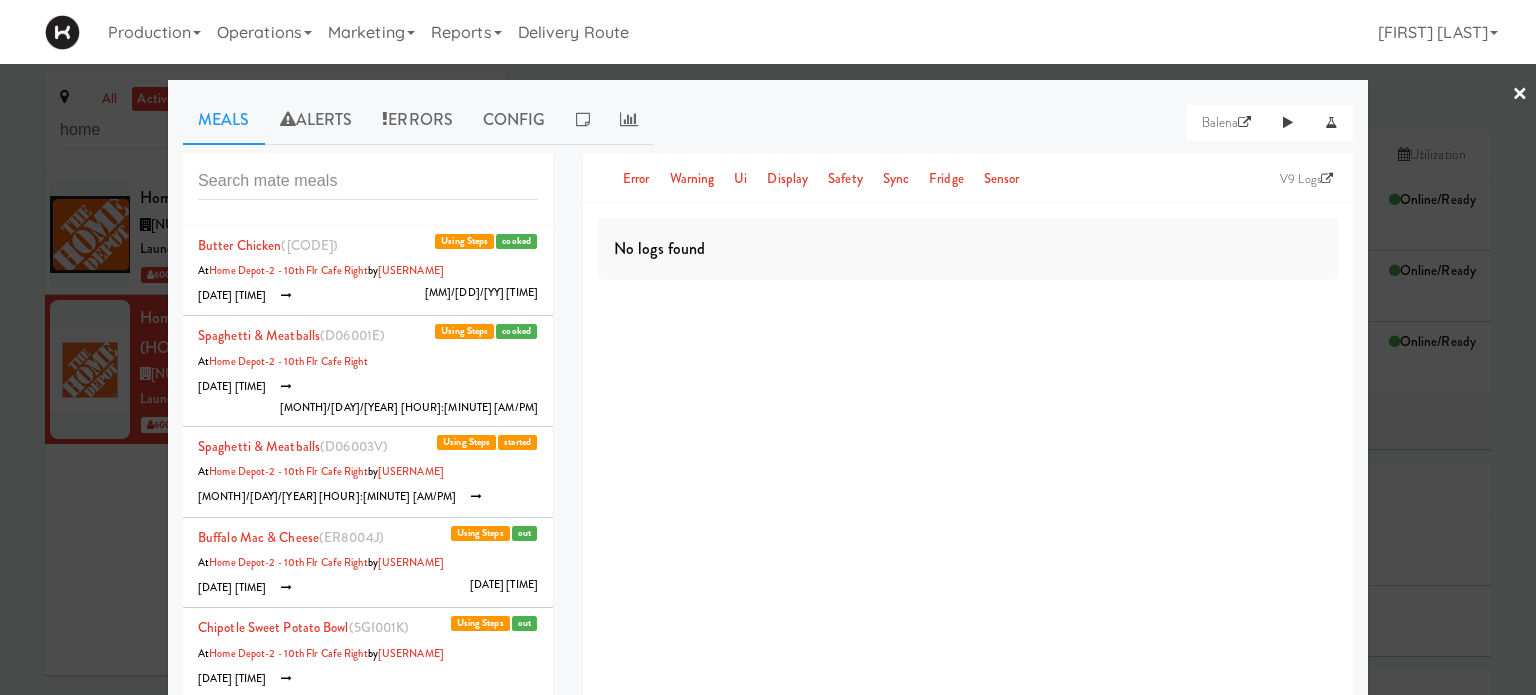 click on "×" at bounding box center [1520, 95] 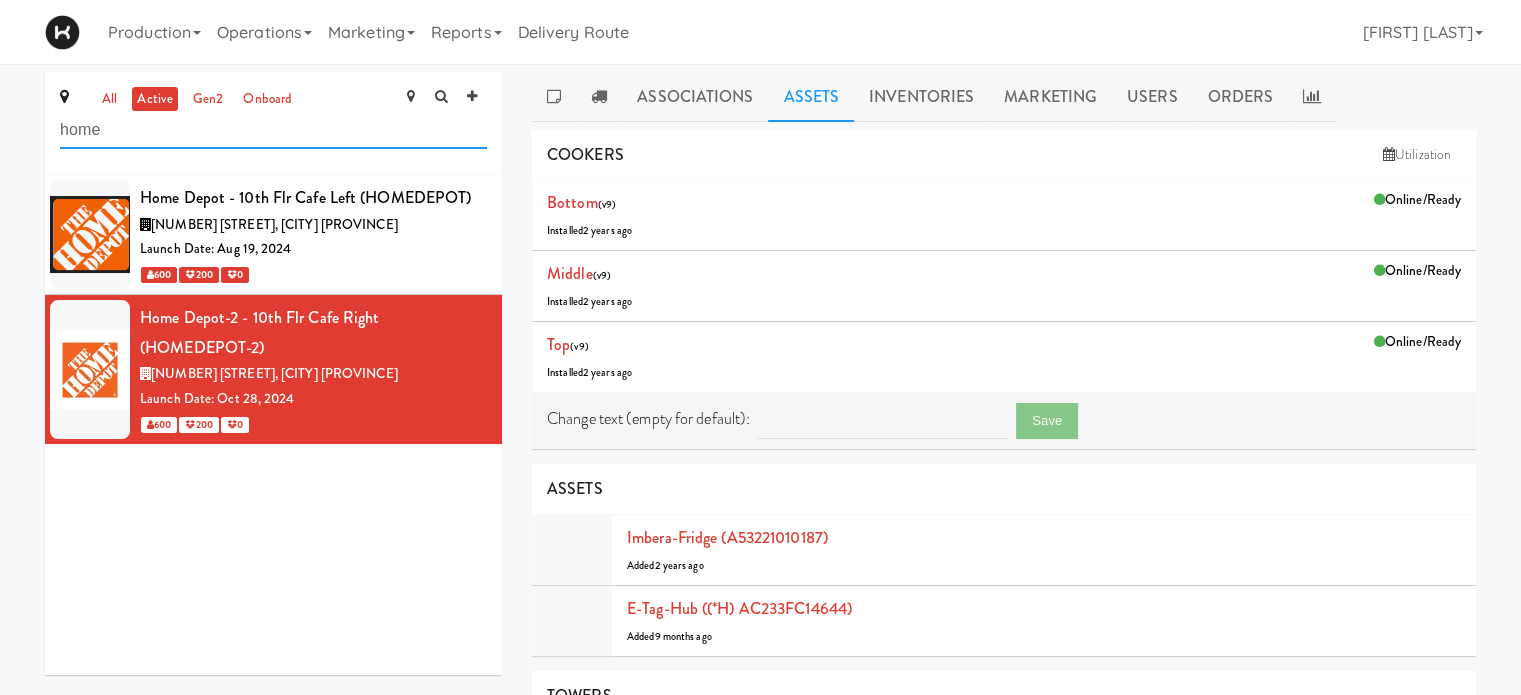 click on "home" at bounding box center (273, 130) 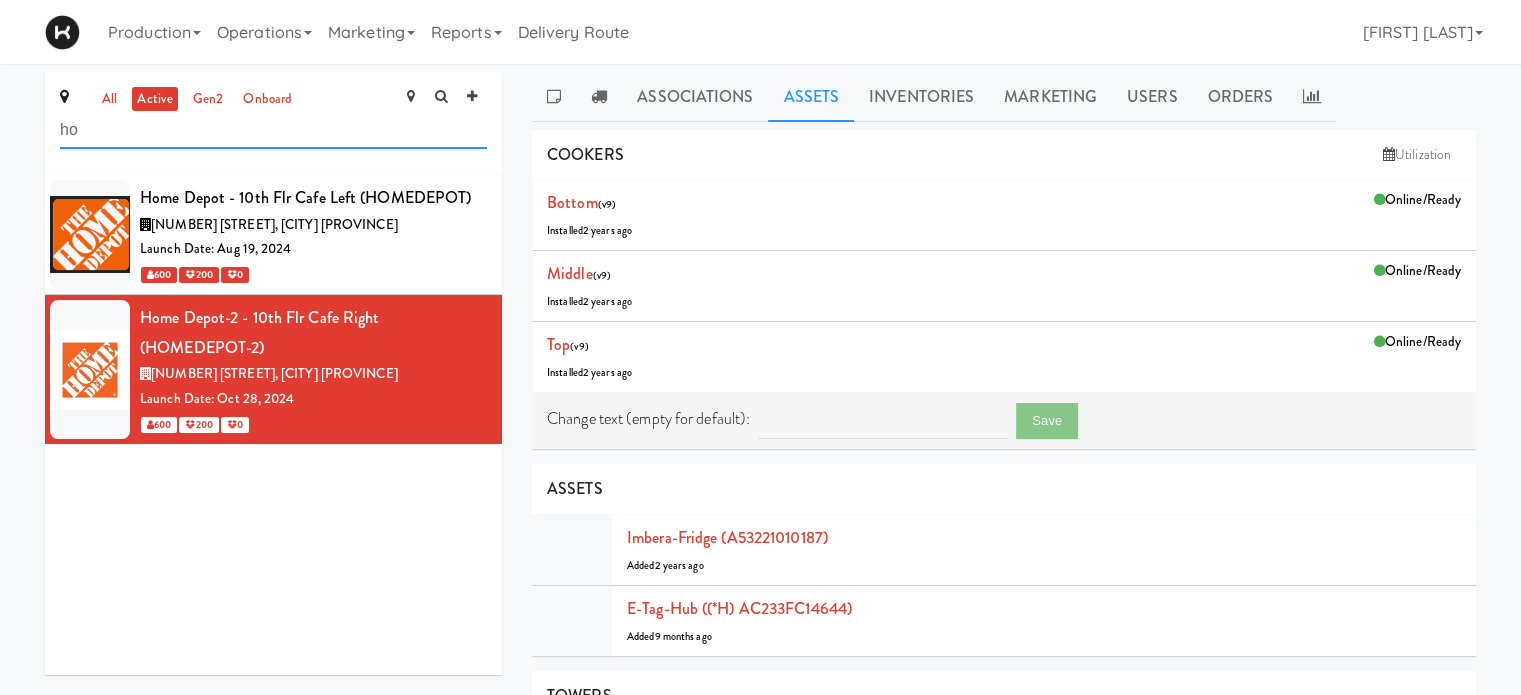 type on "h" 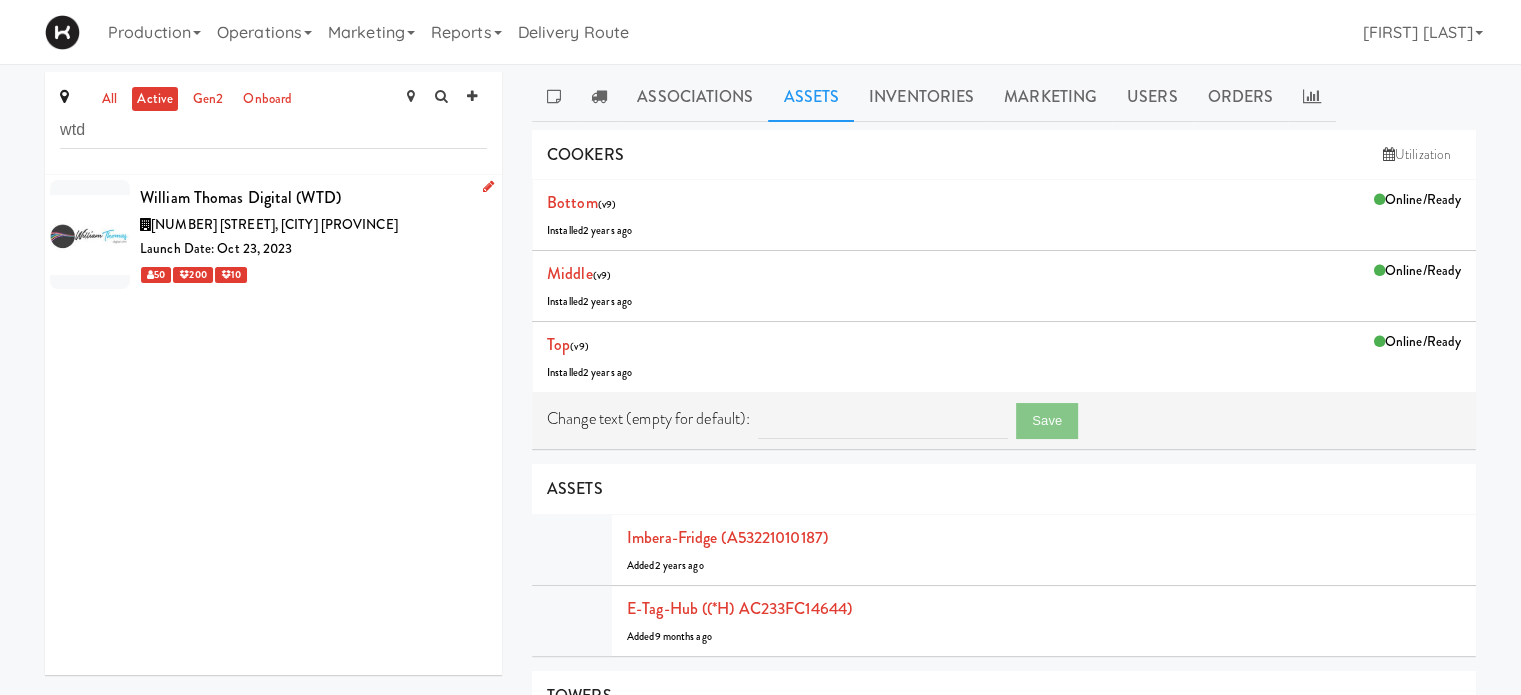 click on "Launch Date: Oct 23, 2023" at bounding box center [313, 249] 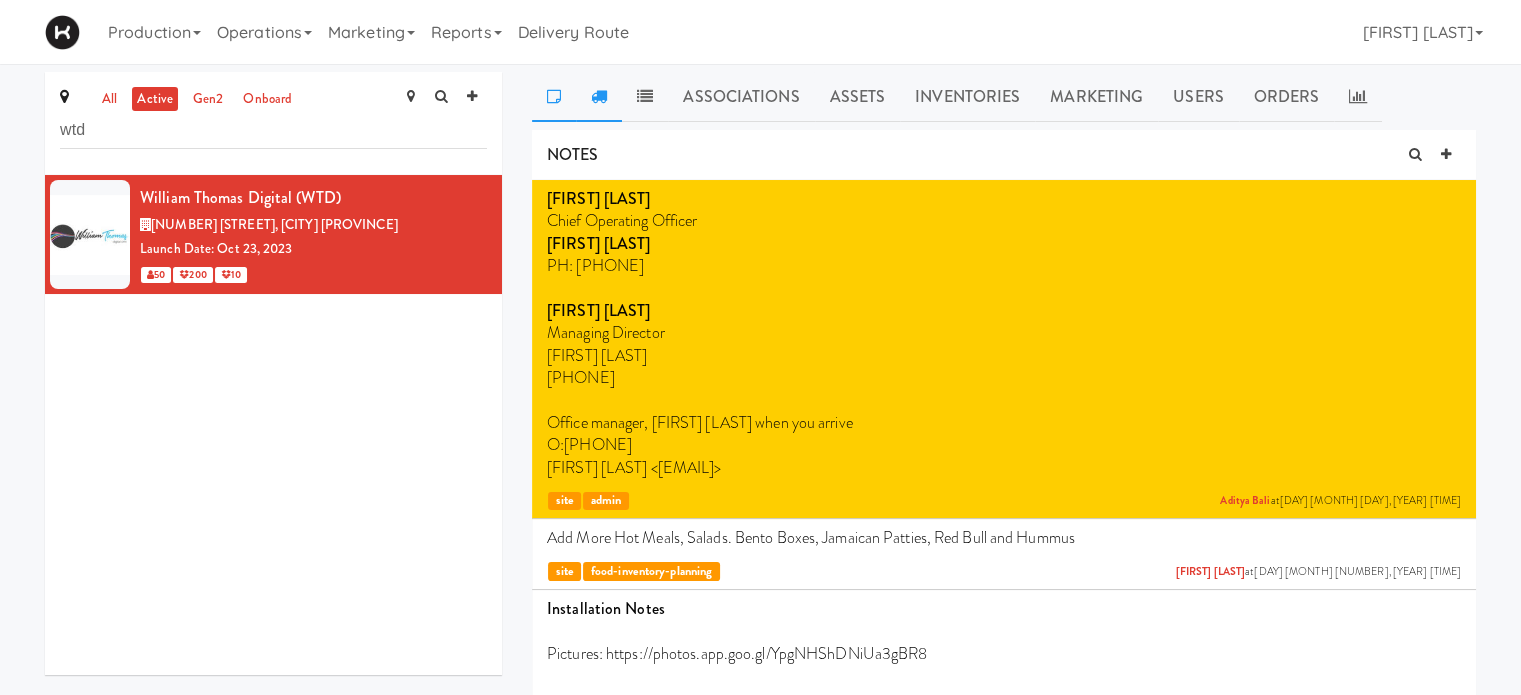 click at bounding box center (599, 96) 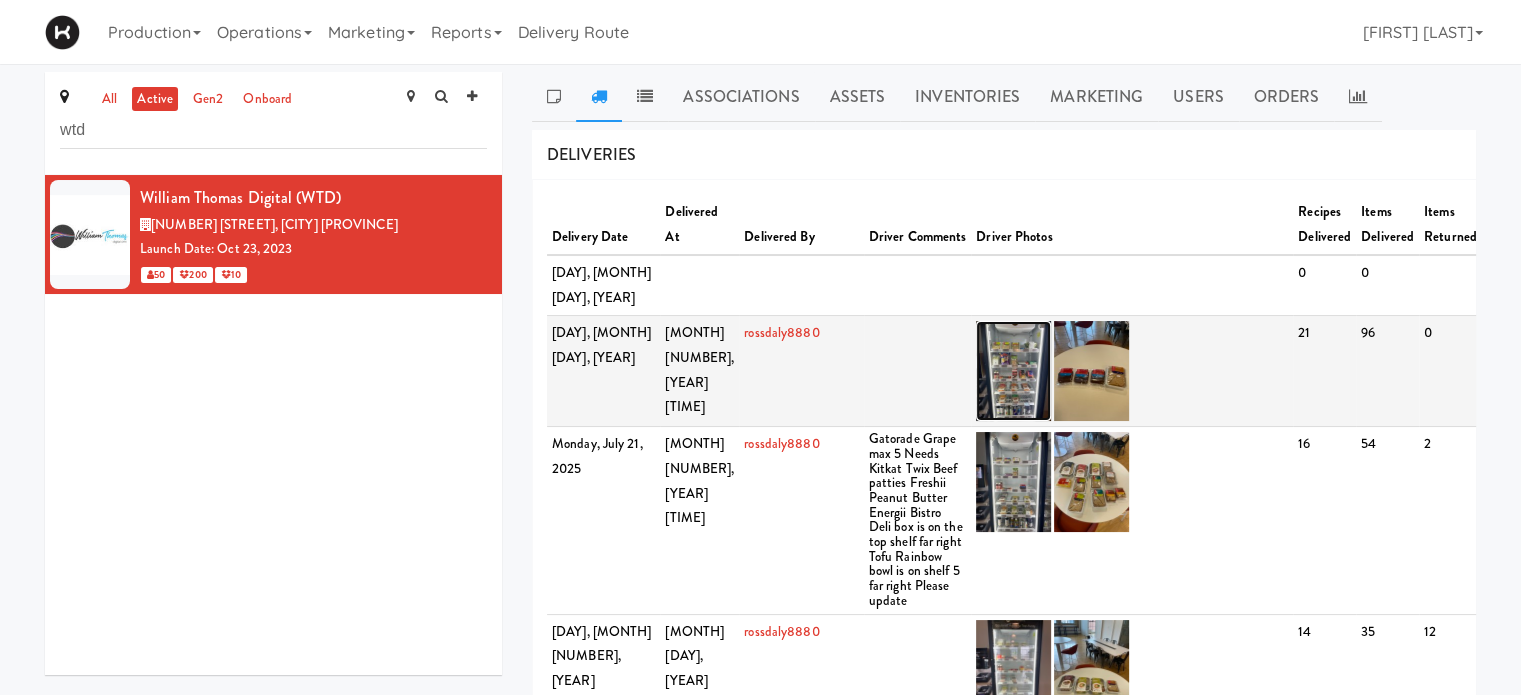 click at bounding box center (1013, 371) 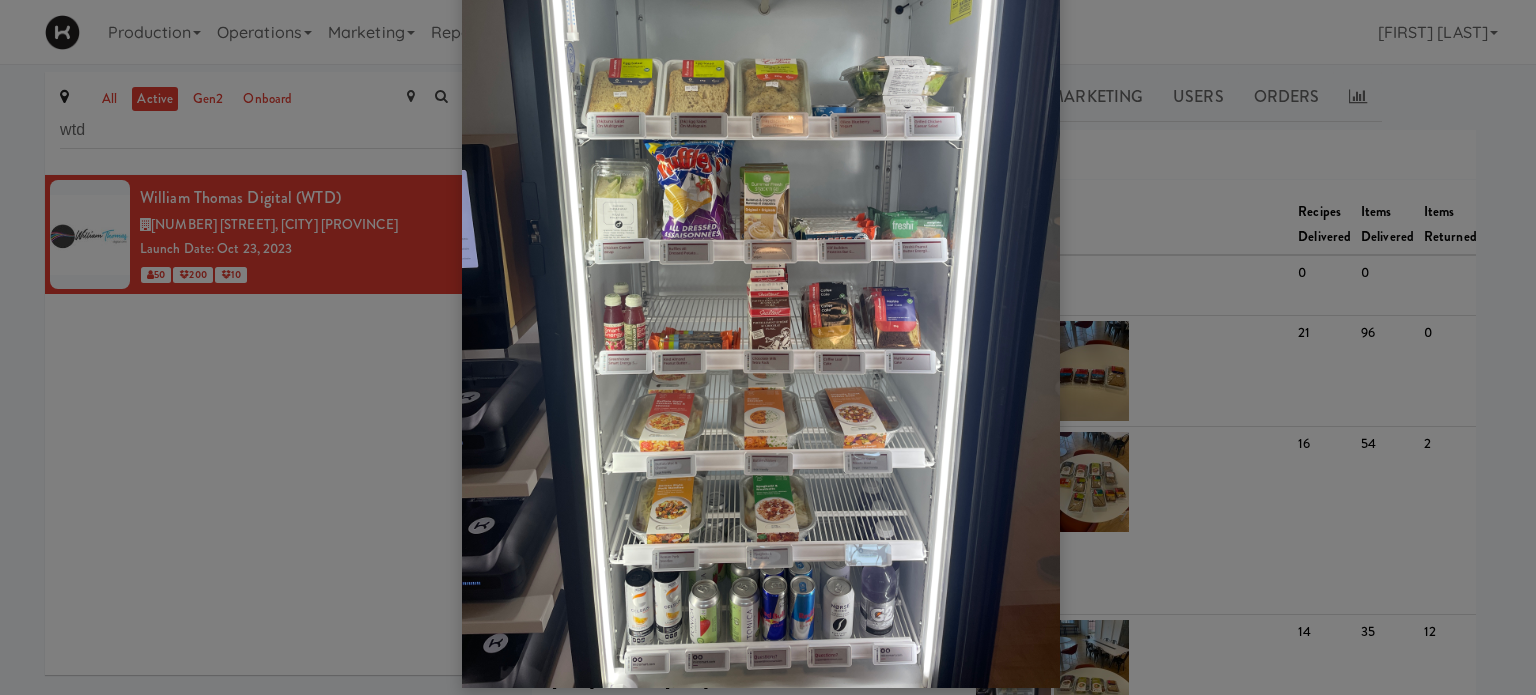 scroll, scrollTop: 164, scrollLeft: 0, axis: vertical 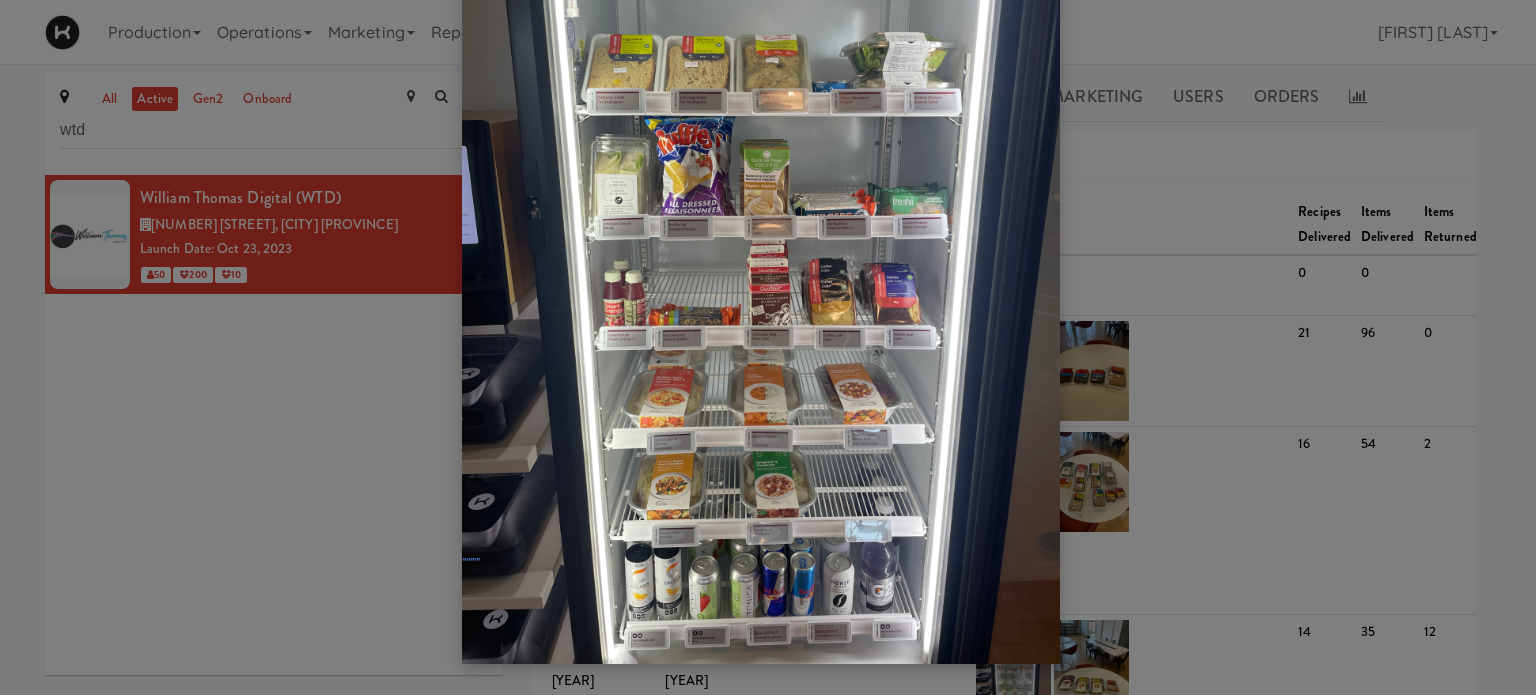 click at bounding box center [768, 347] 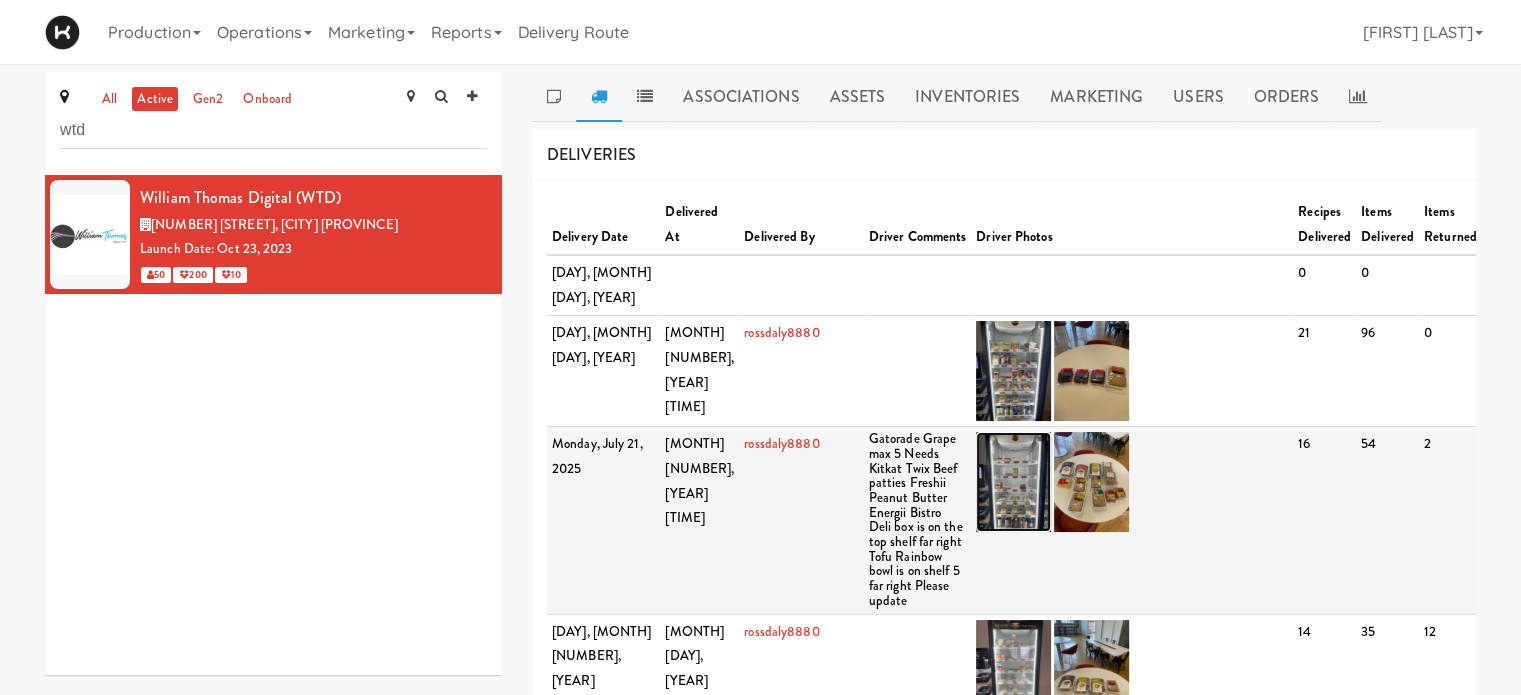 click at bounding box center (1013, 482) 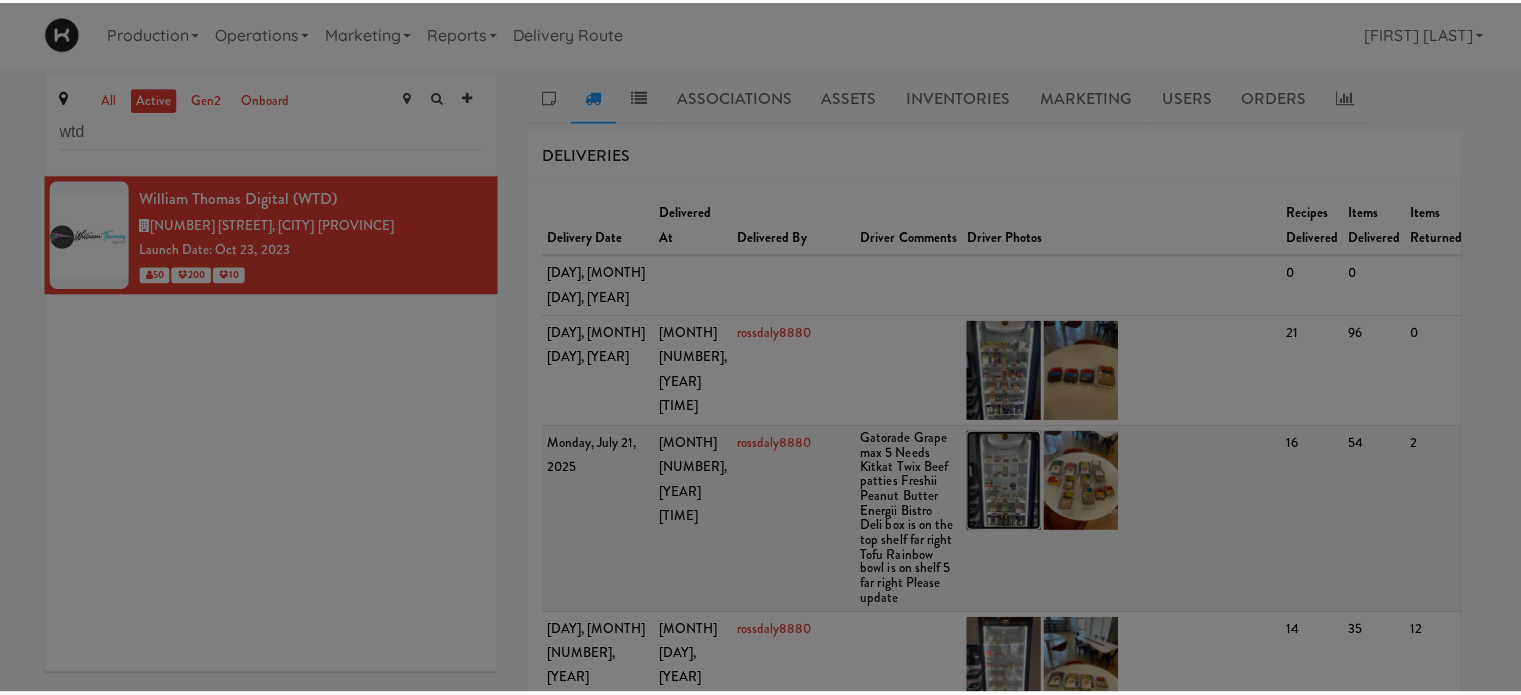 scroll, scrollTop: 0, scrollLeft: 0, axis: both 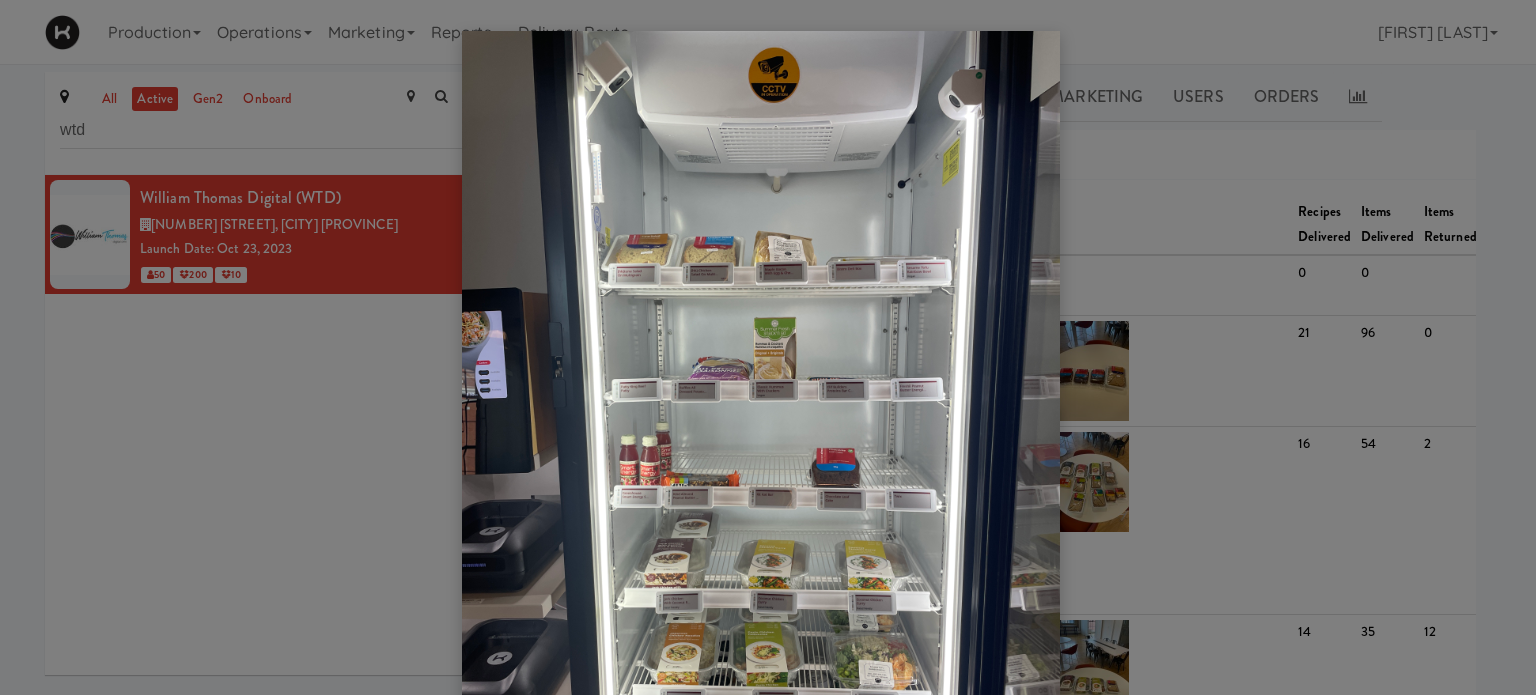 click at bounding box center [768, 347] 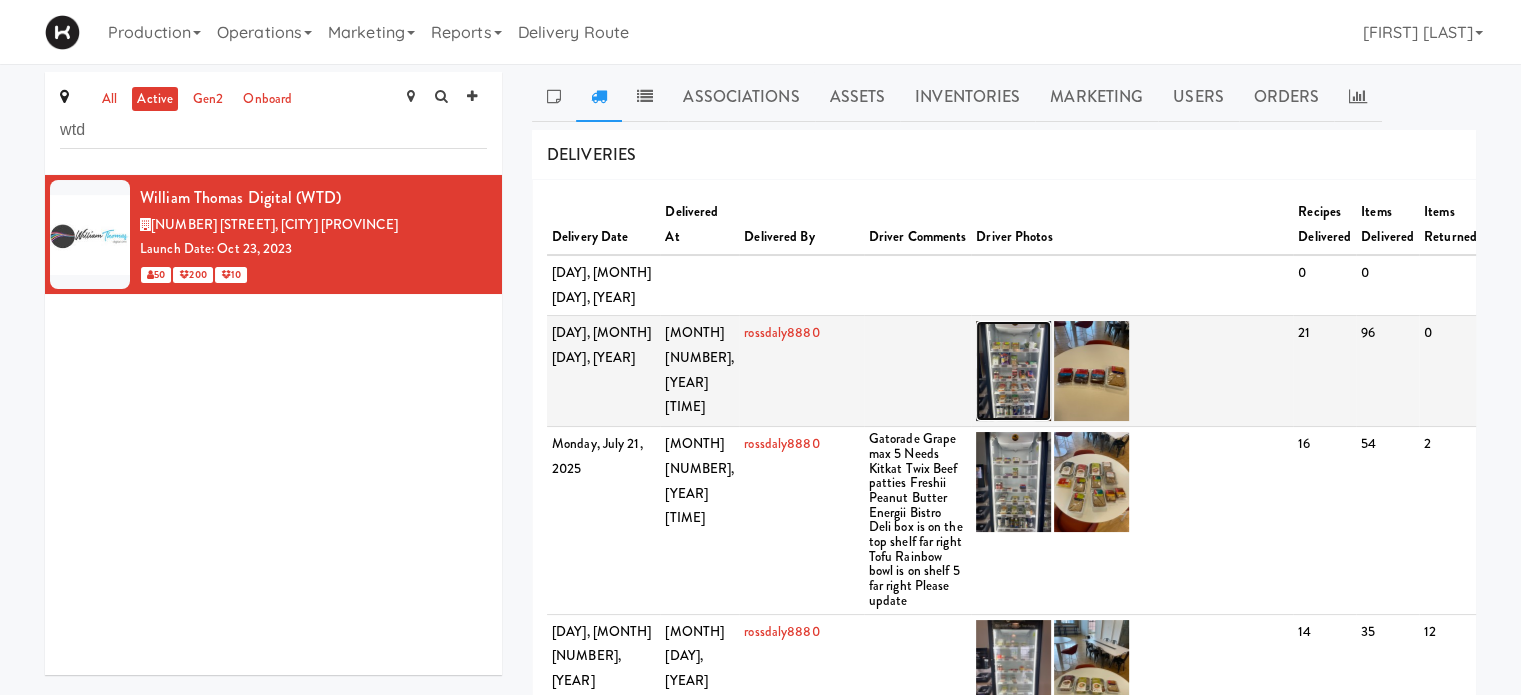 click at bounding box center [1013, 371] 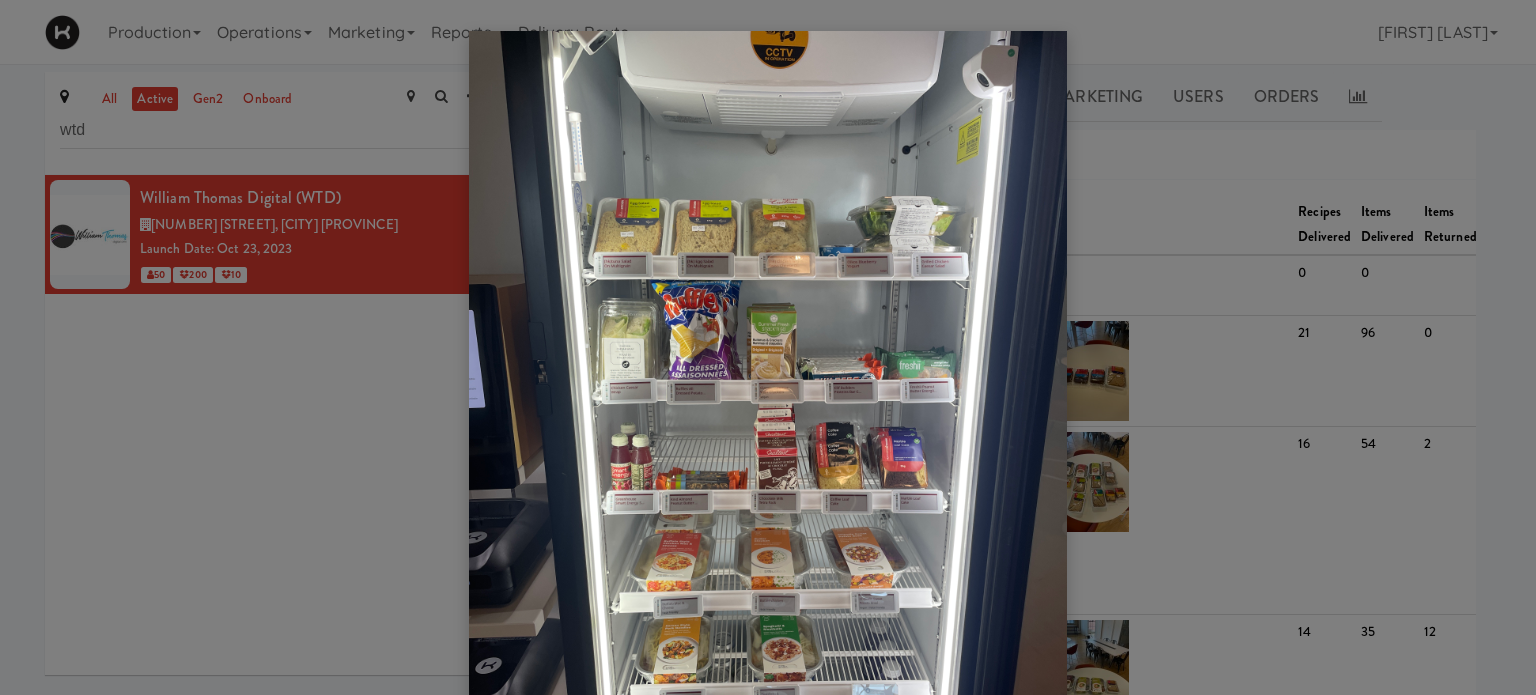 click at bounding box center [768, 347] 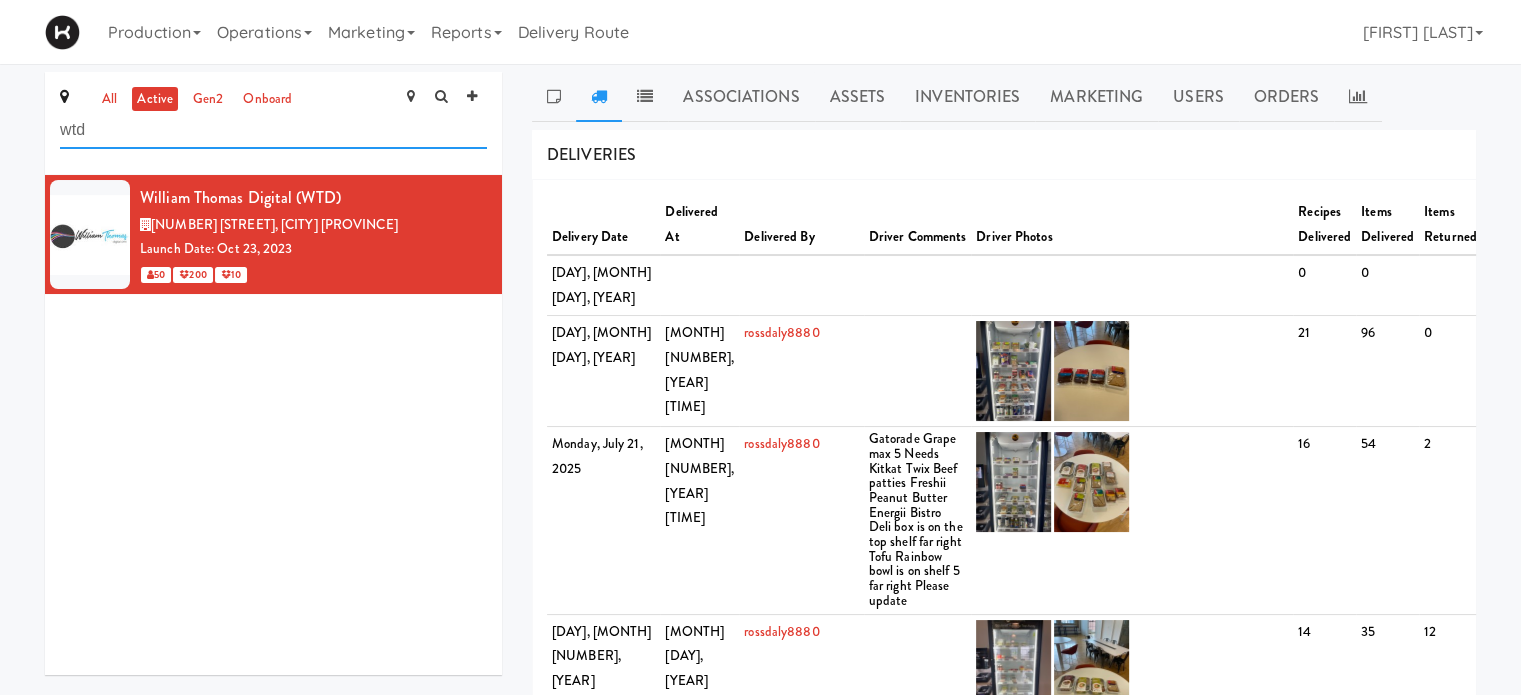 click on "wtd" at bounding box center (273, 130) 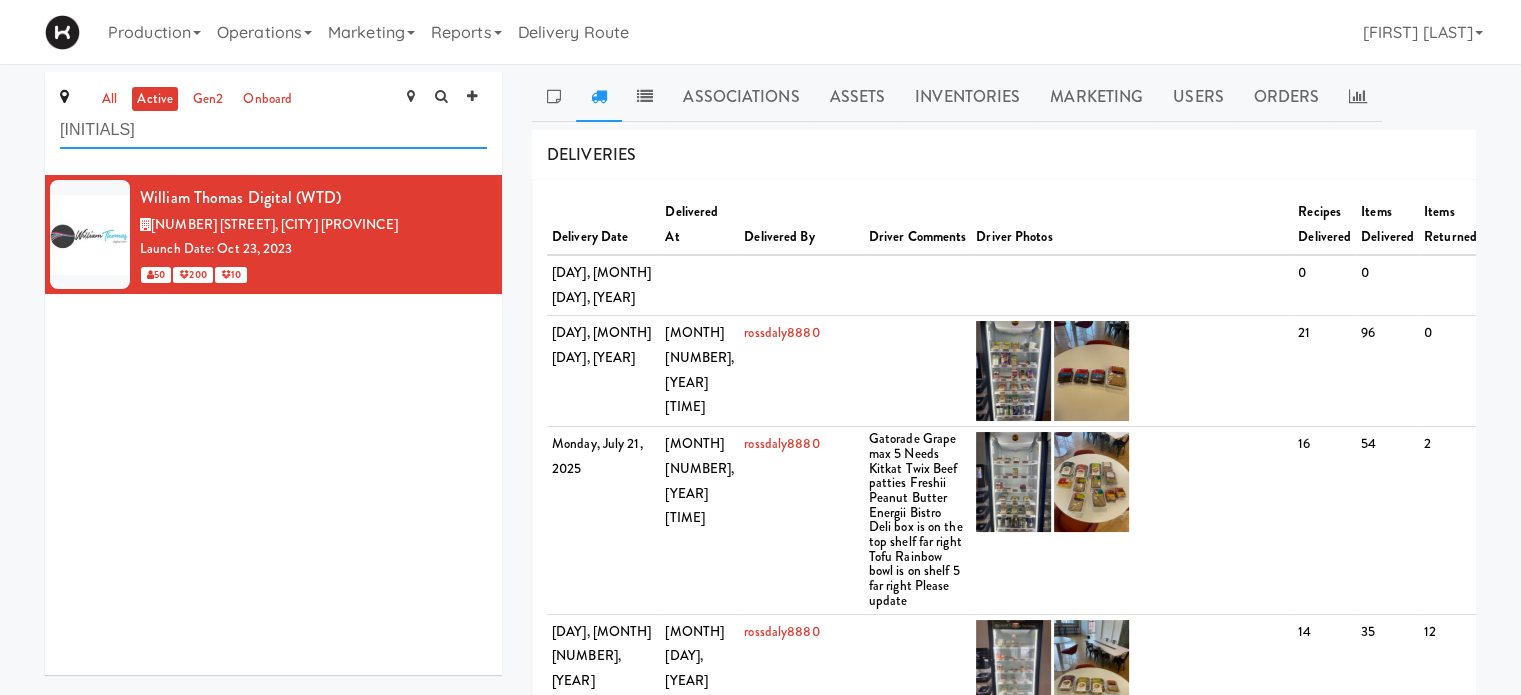 type on "w" 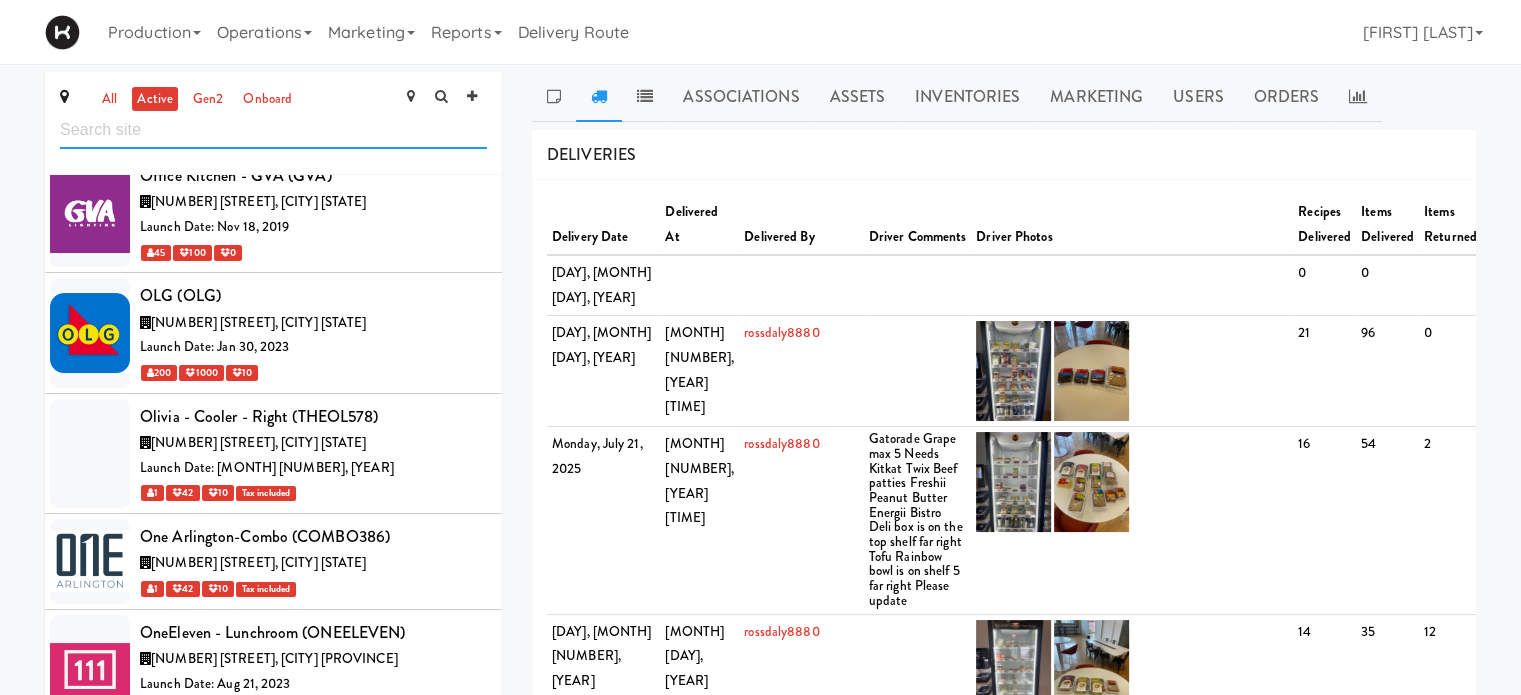scroll, scrollTop: 76111, scrollLeft: 0, axis: vertical 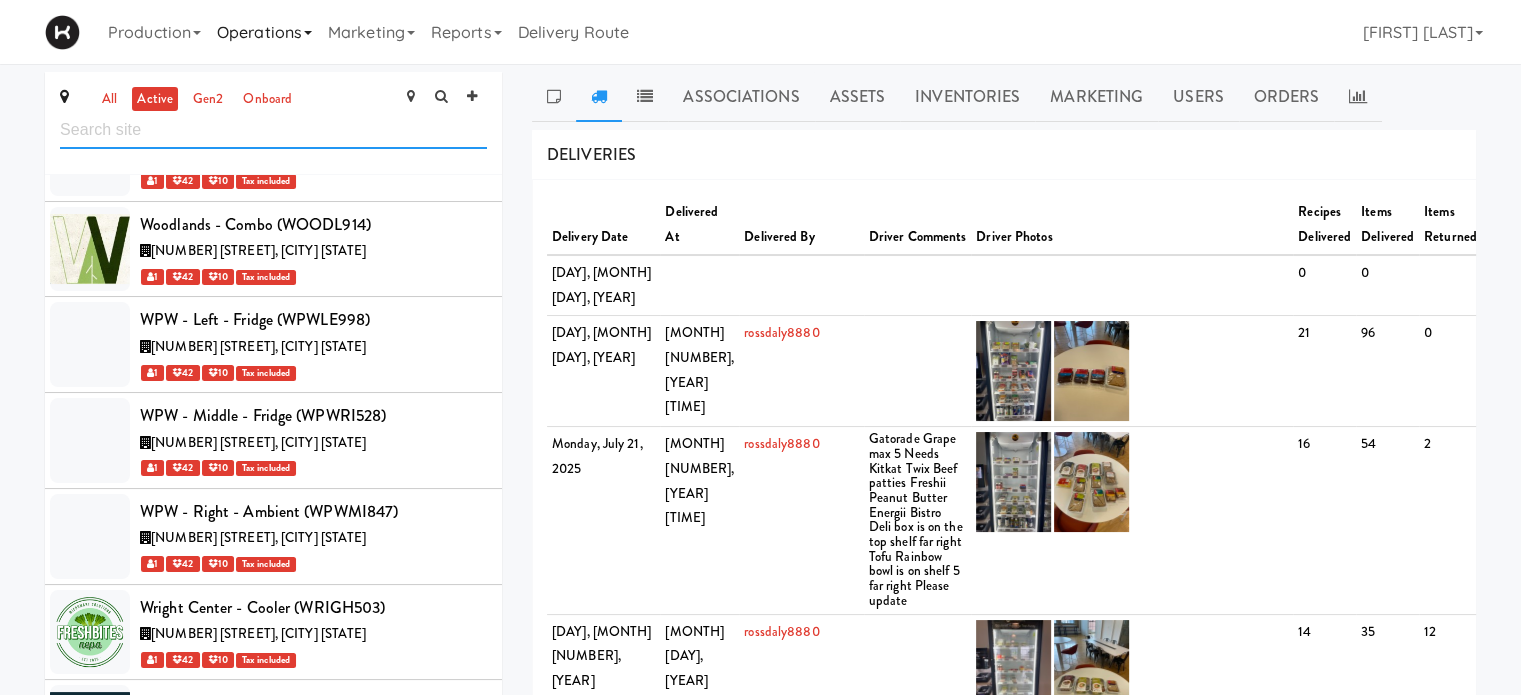 type 